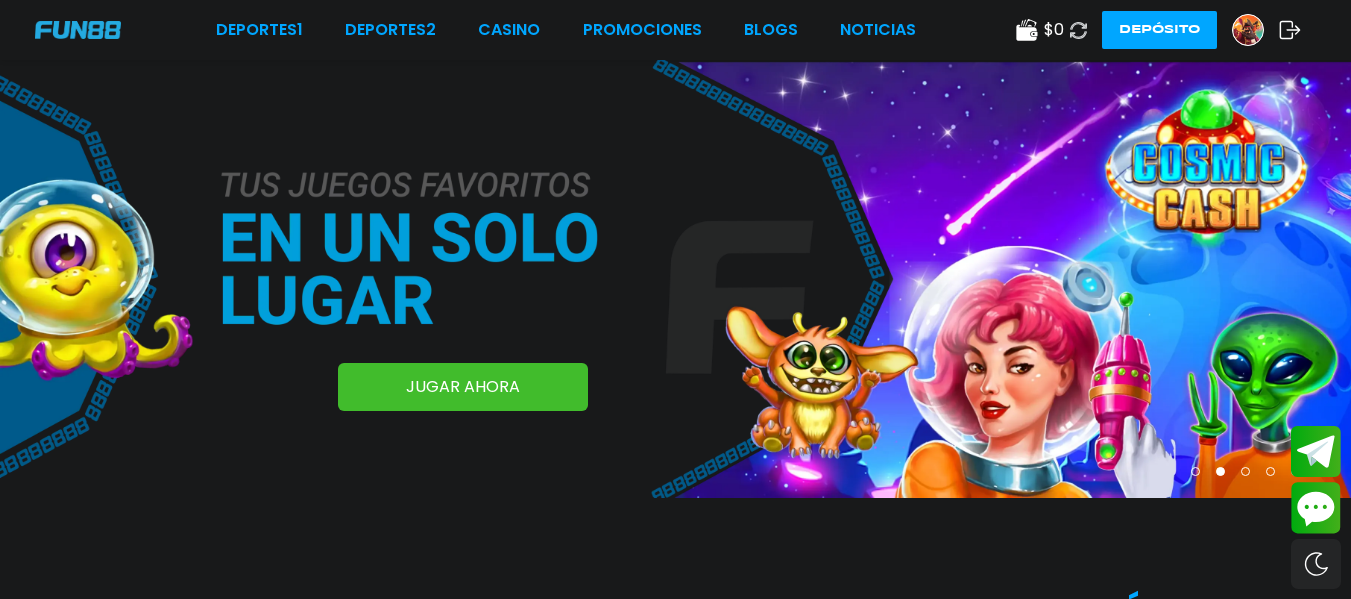 click at bounding box center [675, 279] 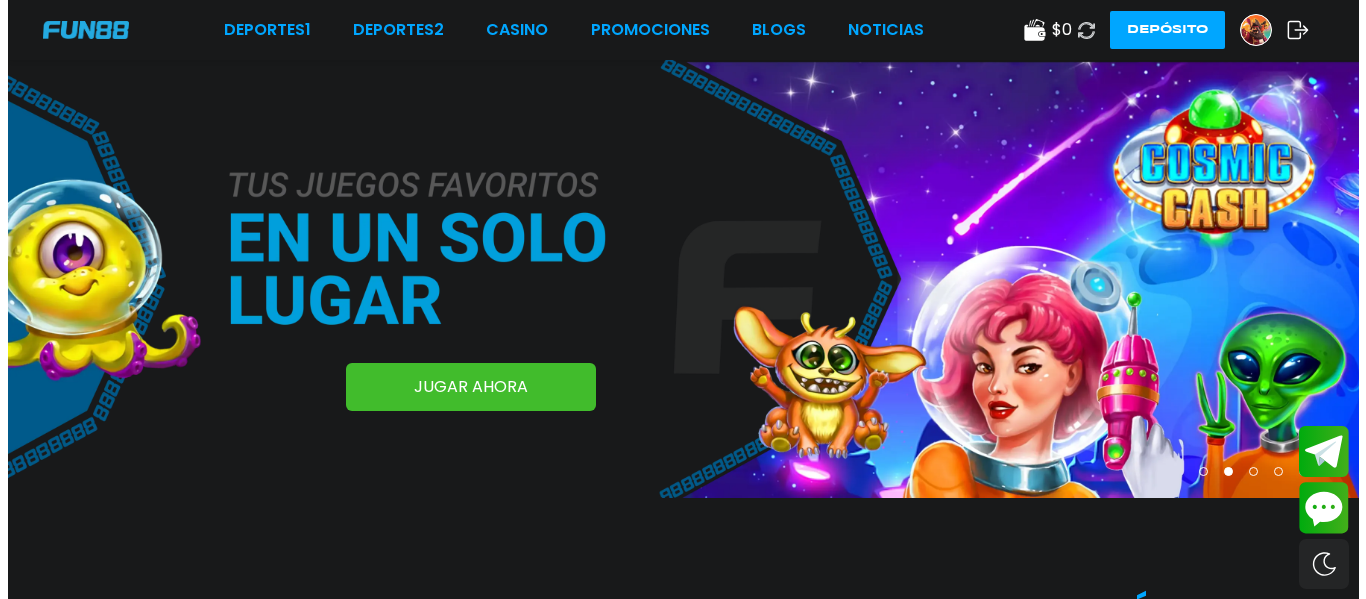 scroll, scrollTop: 0, scrollLeft: 0, axis: both 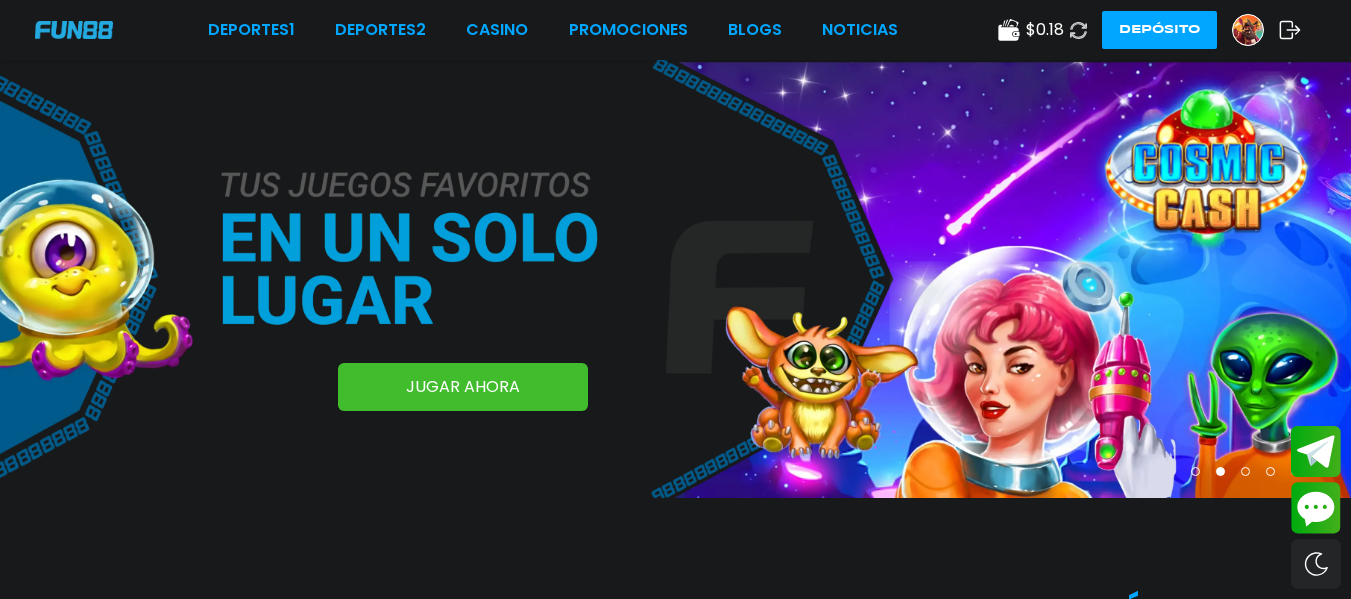 click 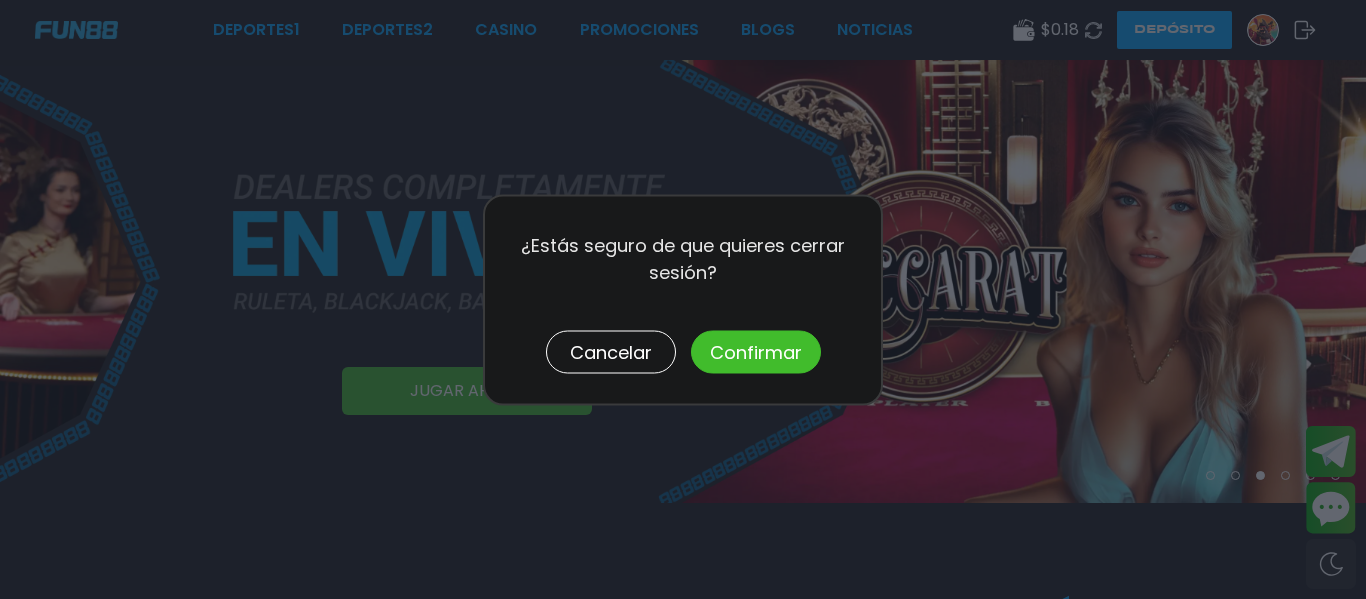click on "Confirmar" at bounding box center [756, 351] 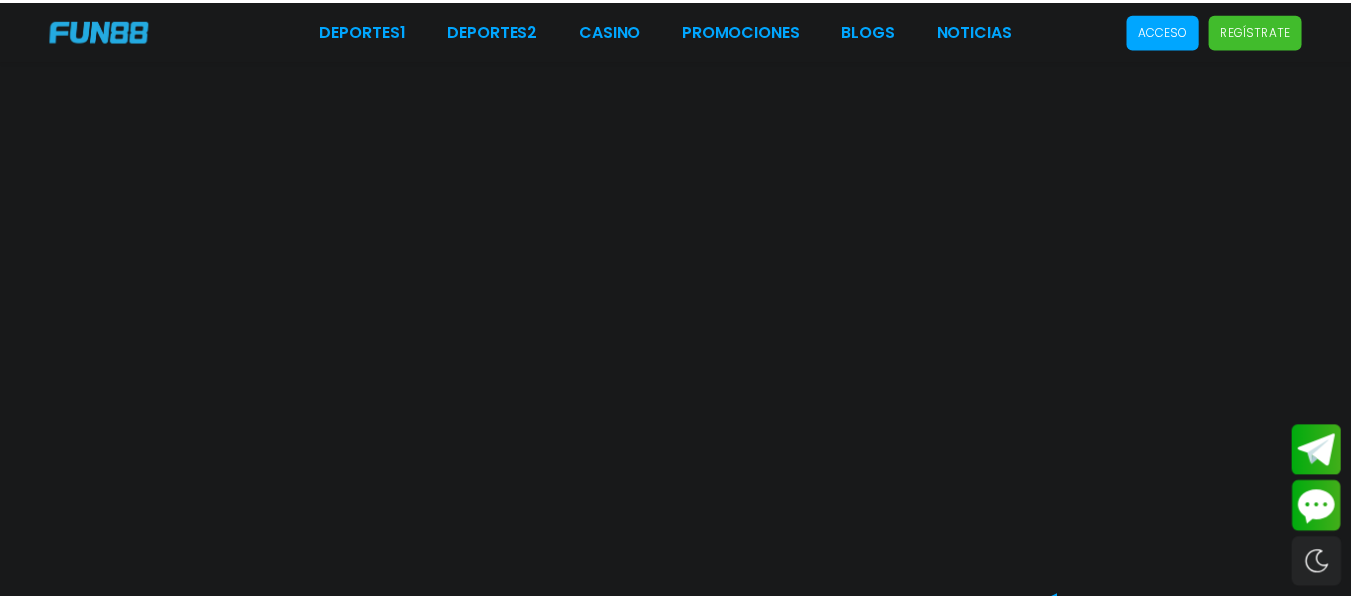 scroll, scrollTop: 0, scrollLeft: 0, axis: both 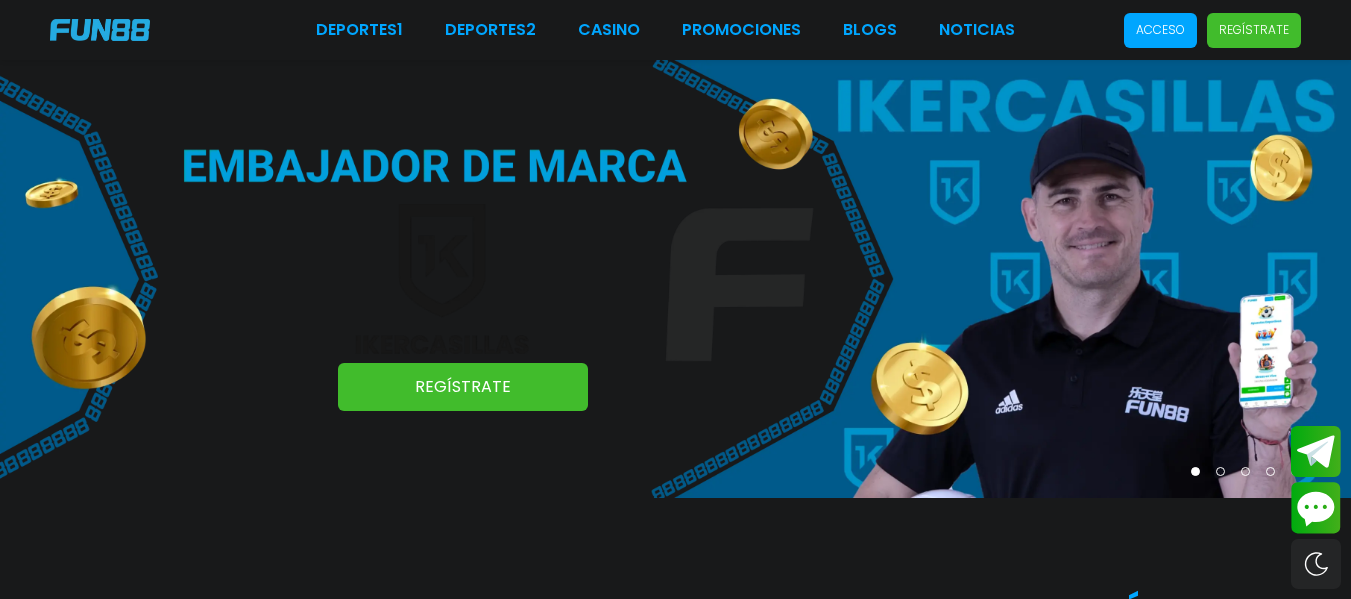 click on "Acceso" at bounding box center (1160, 30) 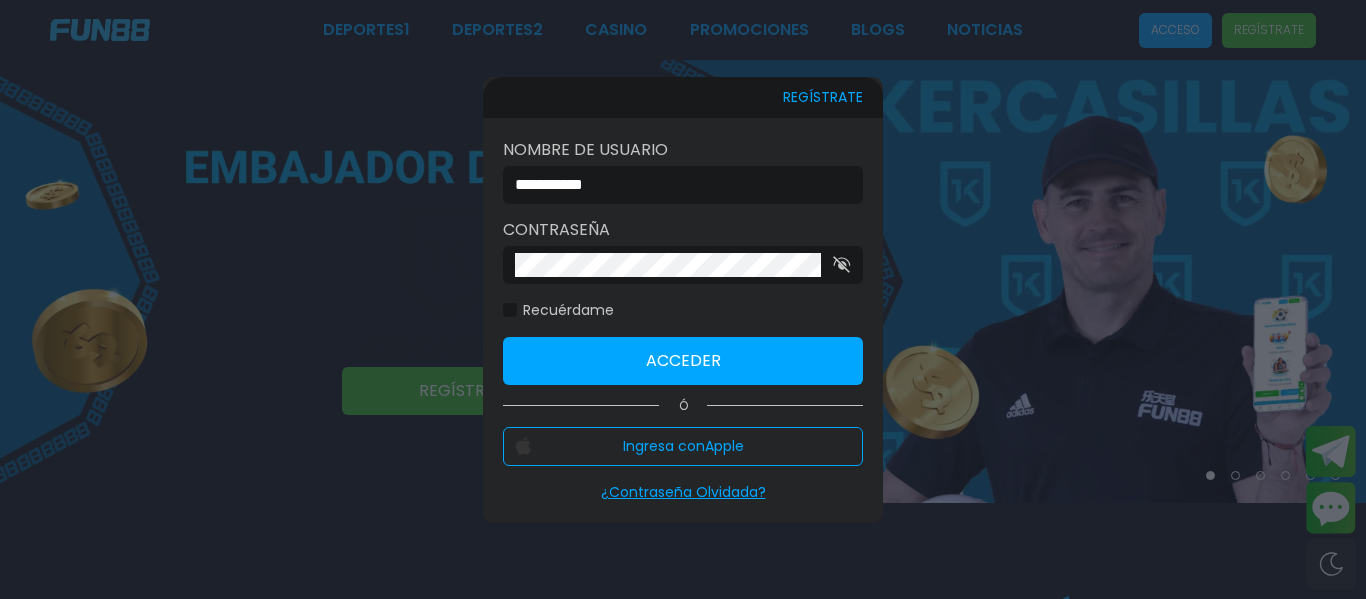click on "**********" at bounding box center [677, 185] 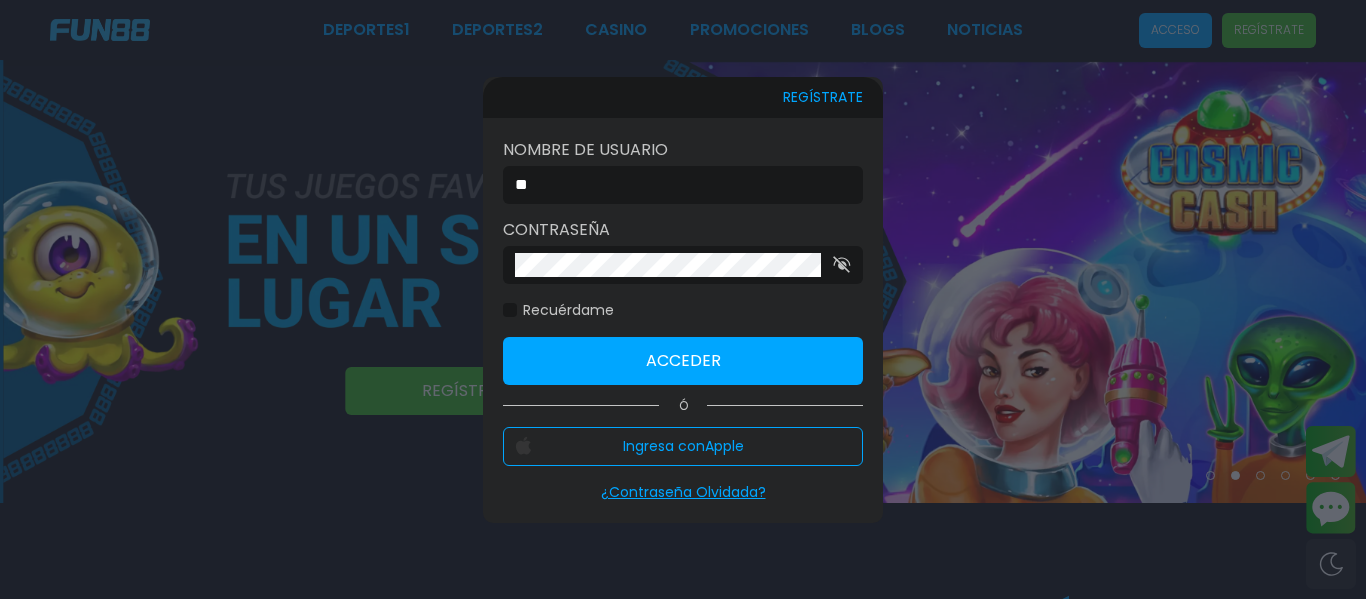 type on "*" 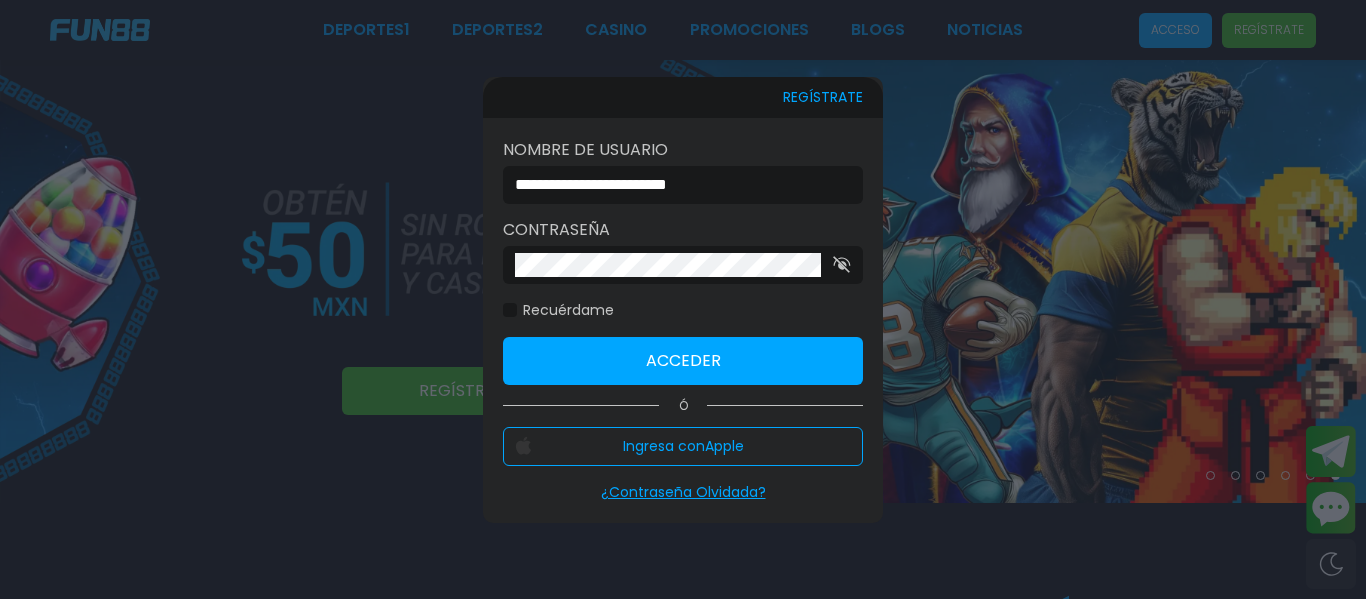 type on "**********" 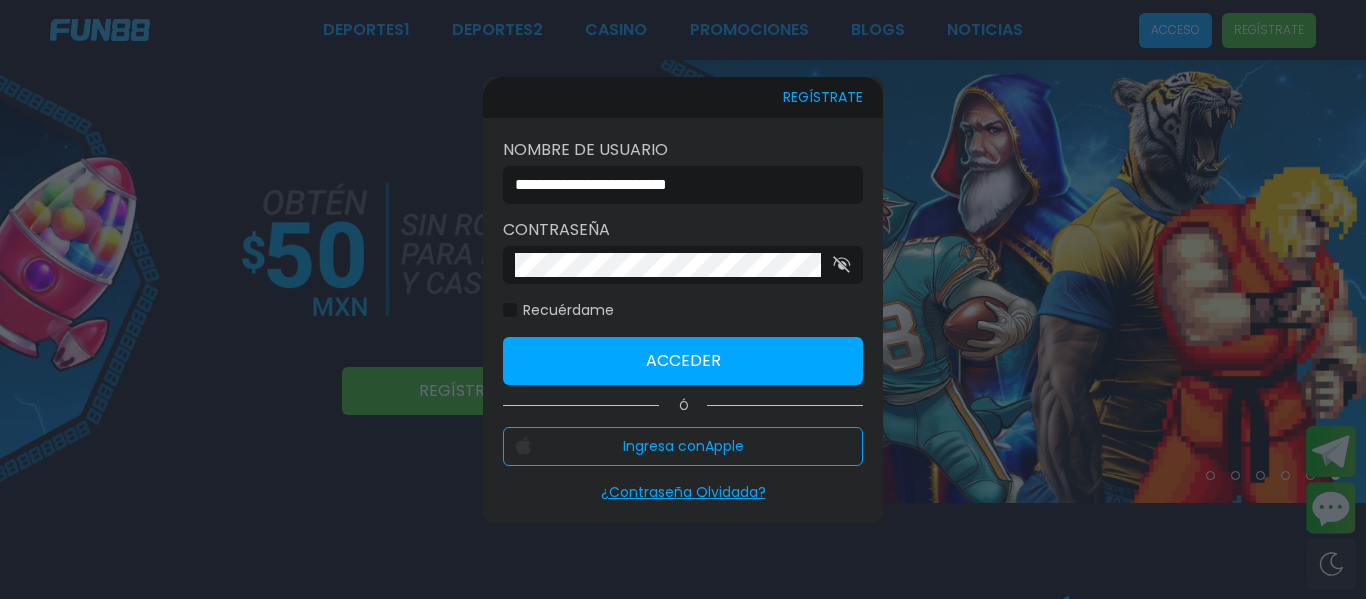click at bounding box center [683, 265] 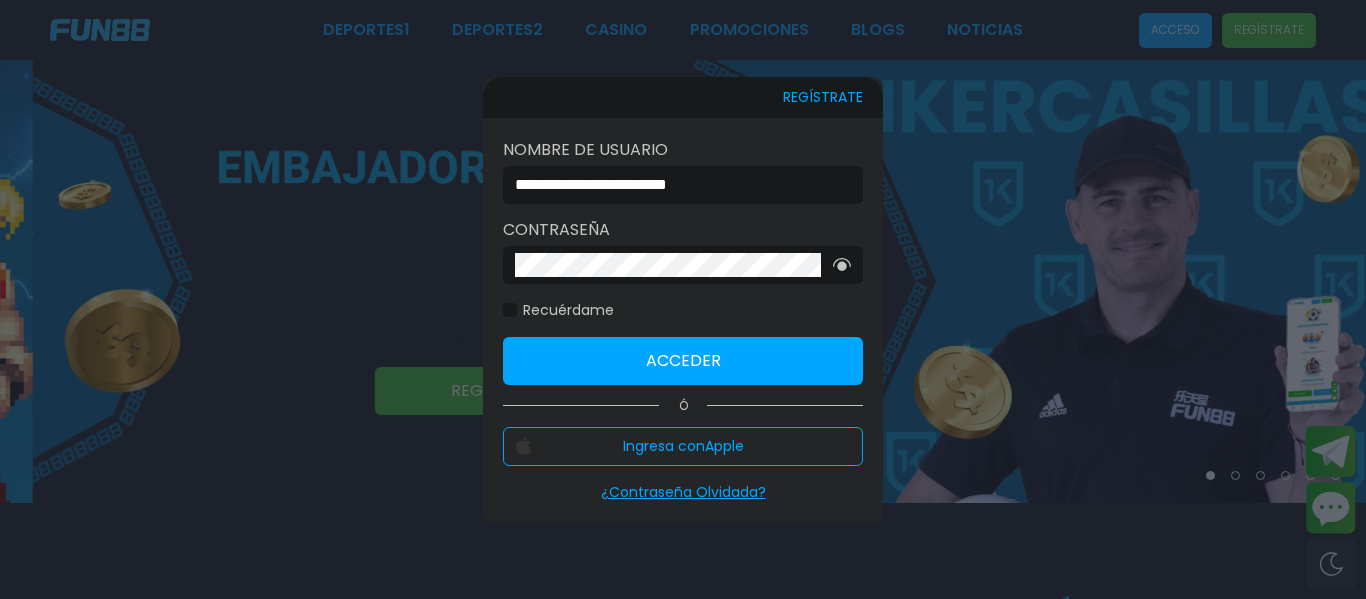 click on "Recuérdame" 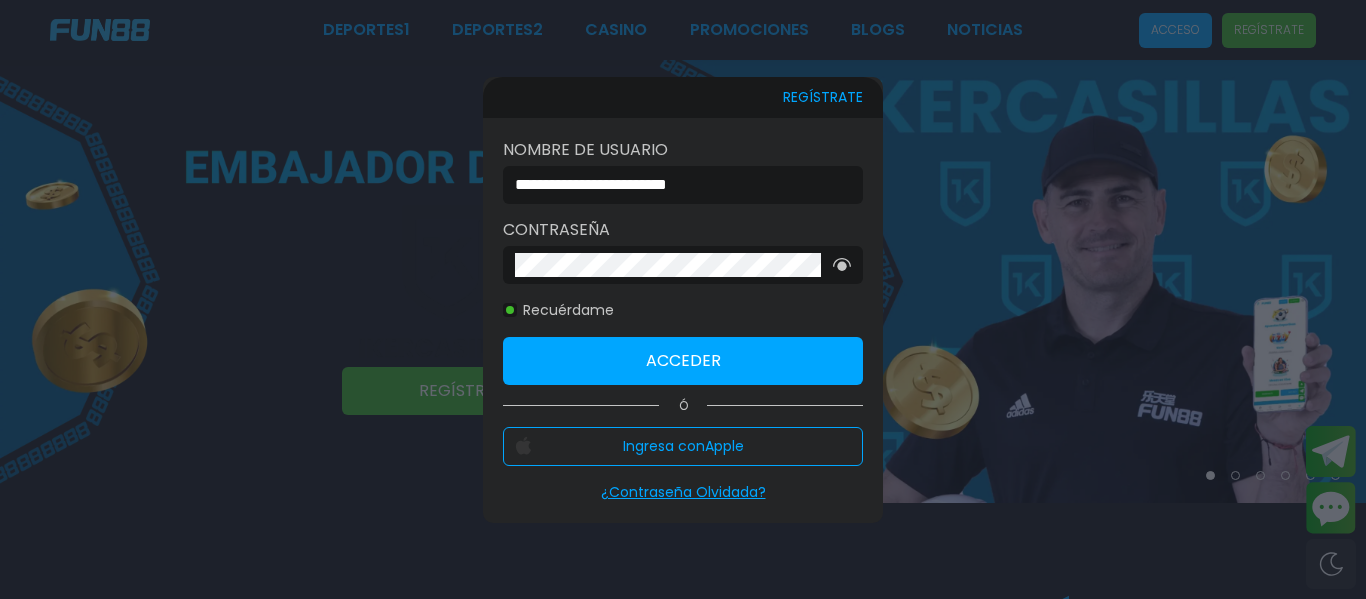 click on "**********" at bounding box center [683, 5793] 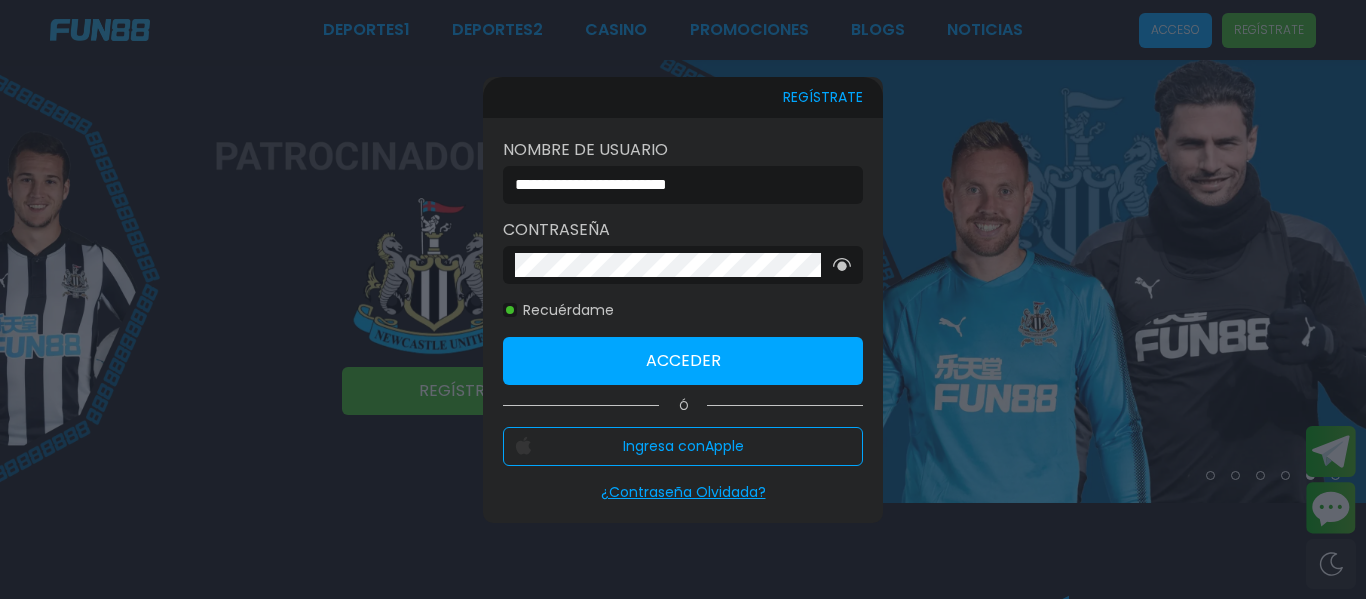 click on "Acceder" at bounding box center (683, 361) 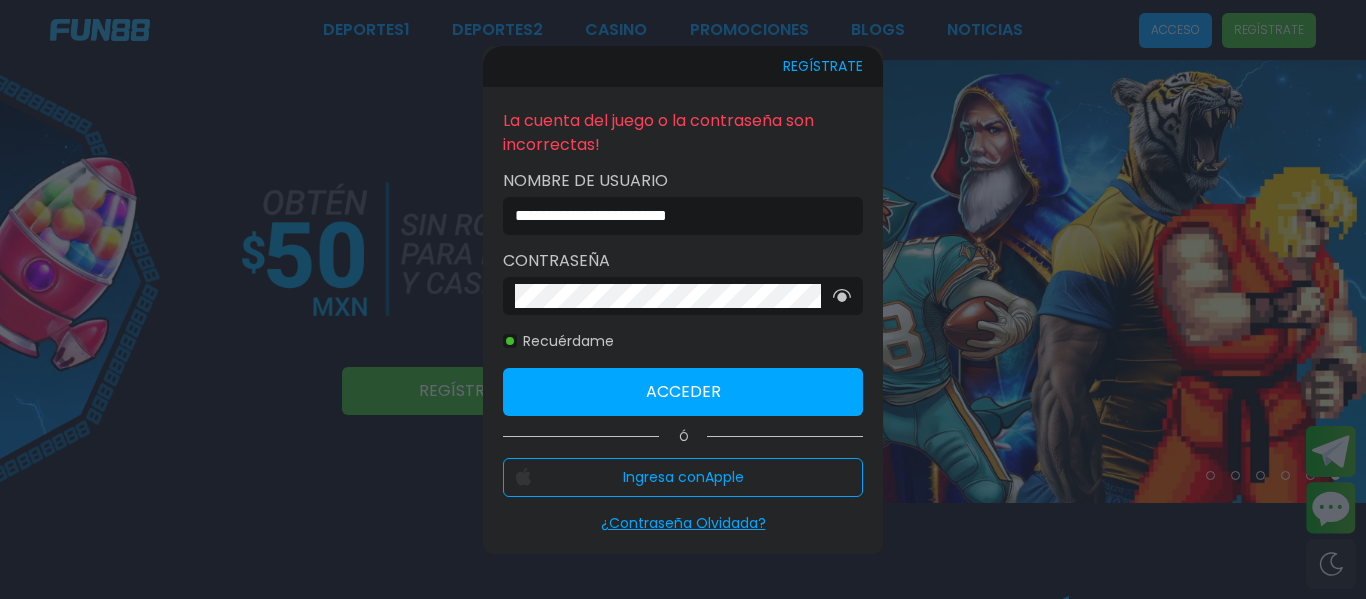 click at bounding box center [683, 299] 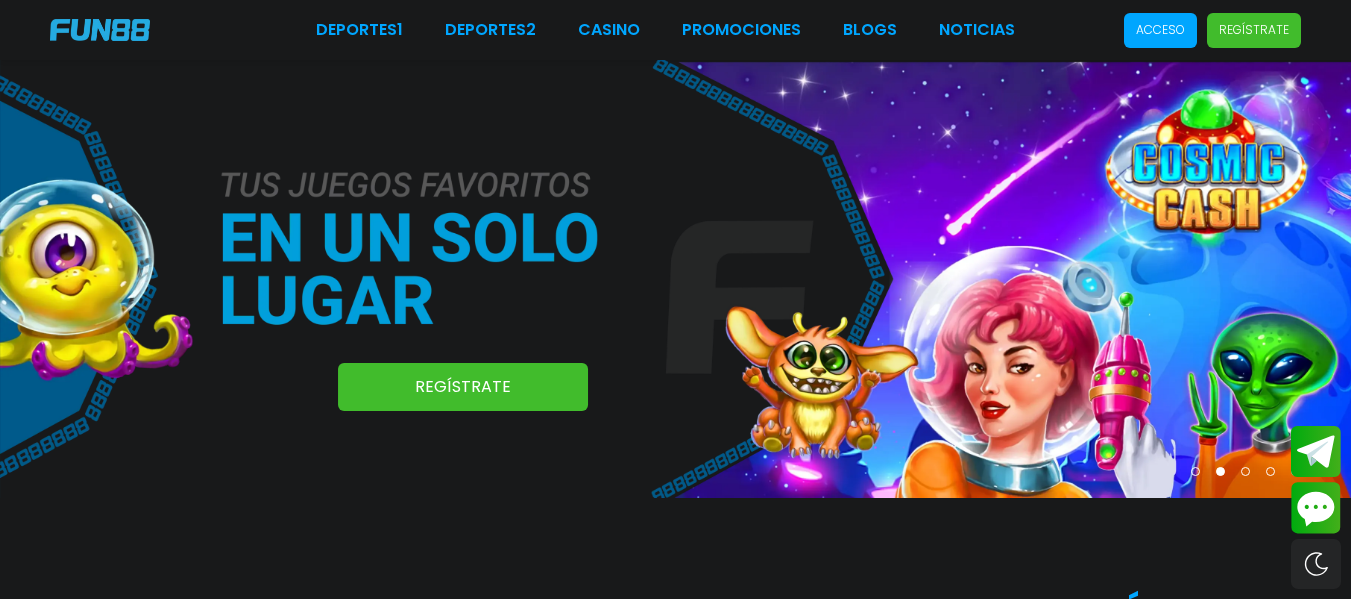 click on "Regístrate" at bounding box center [1254, 30] 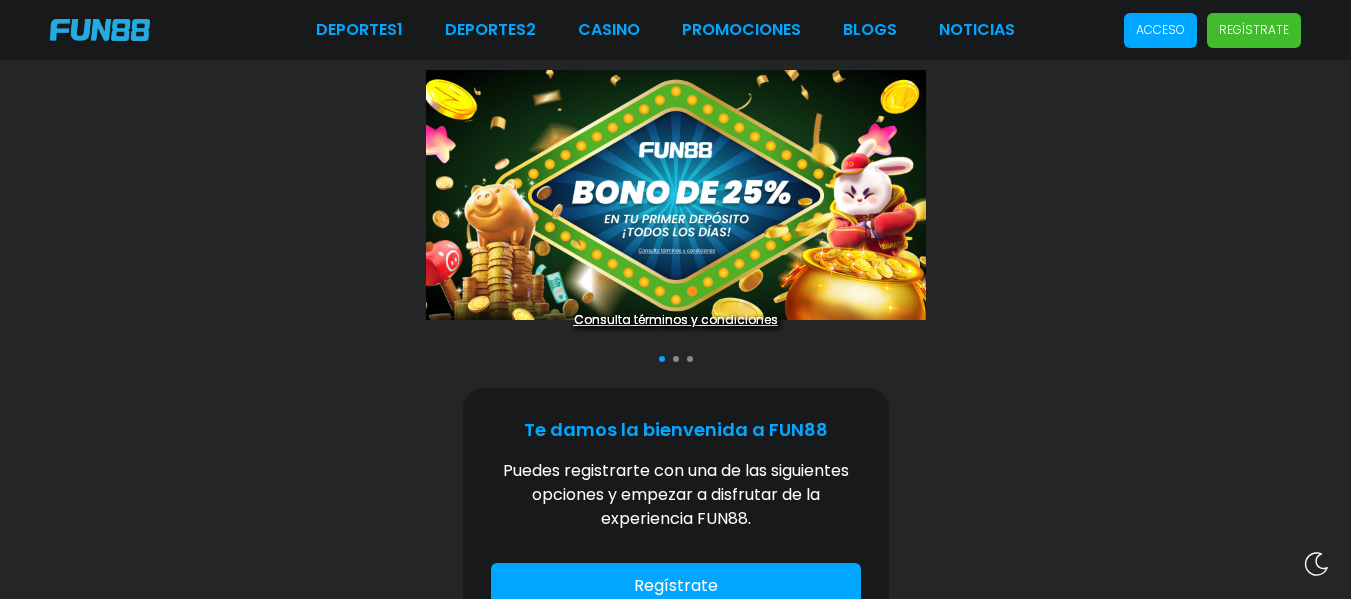 scroll, scrollTop: 400, scrollLeft: 0, axis: vertical 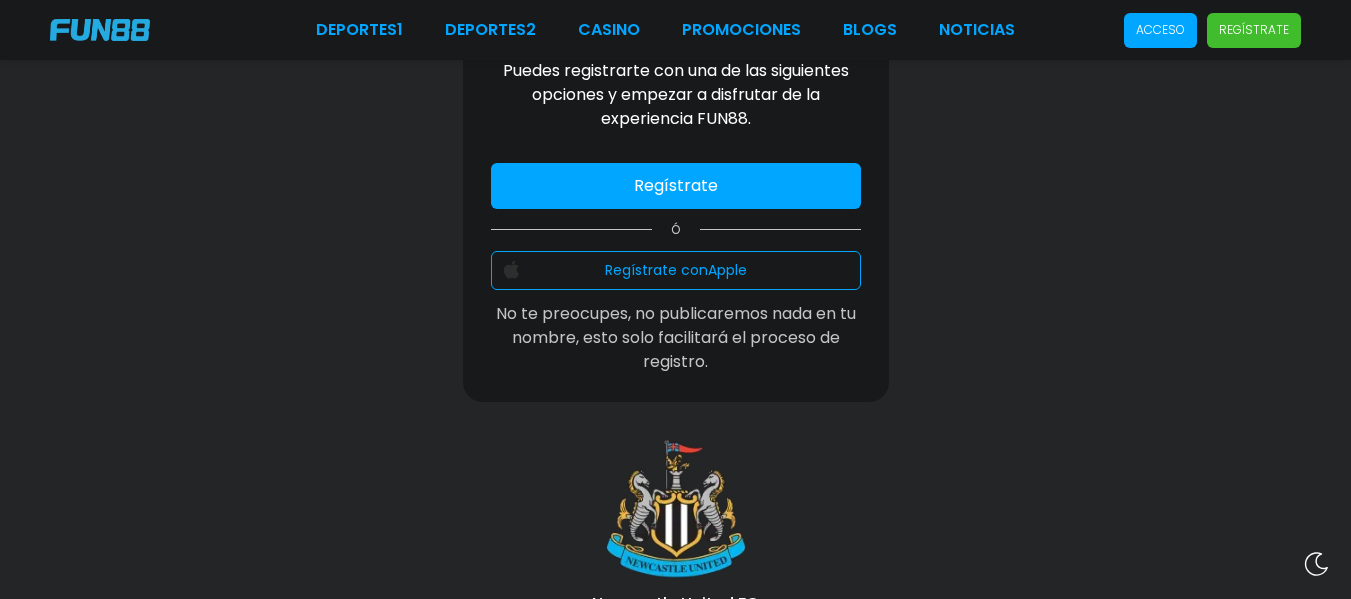 click on "Regístrate" at bounding box center [676, 186] 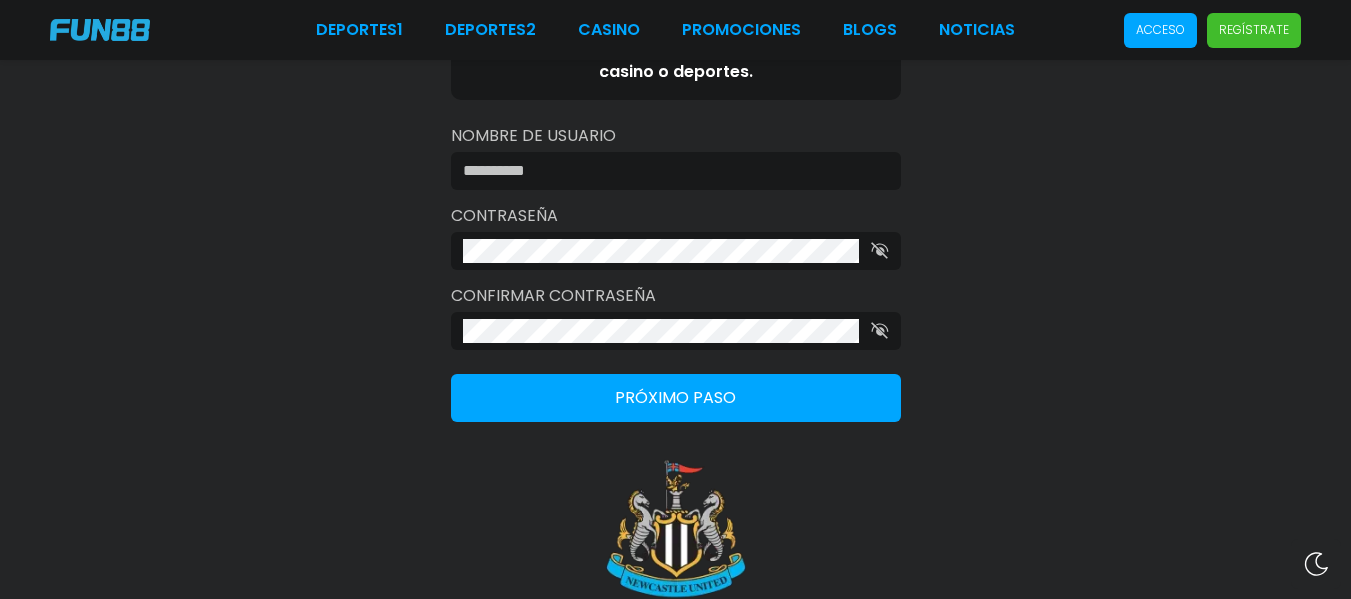 click at bounding box center [670, 171] 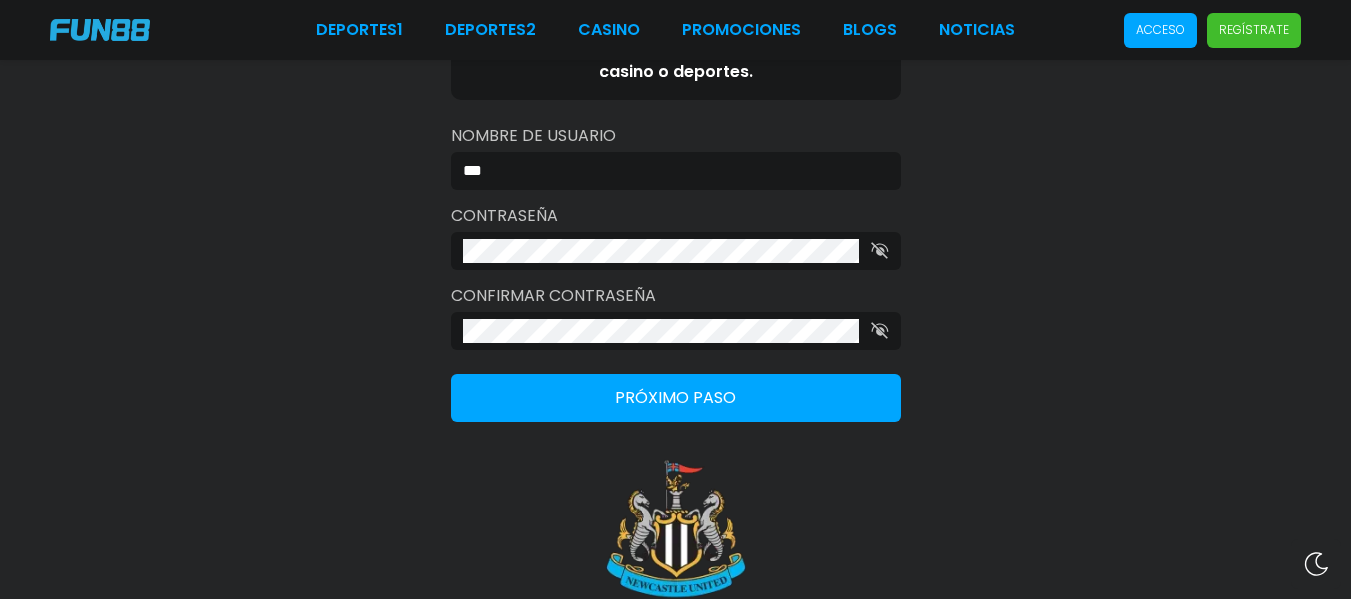 type on "**********" 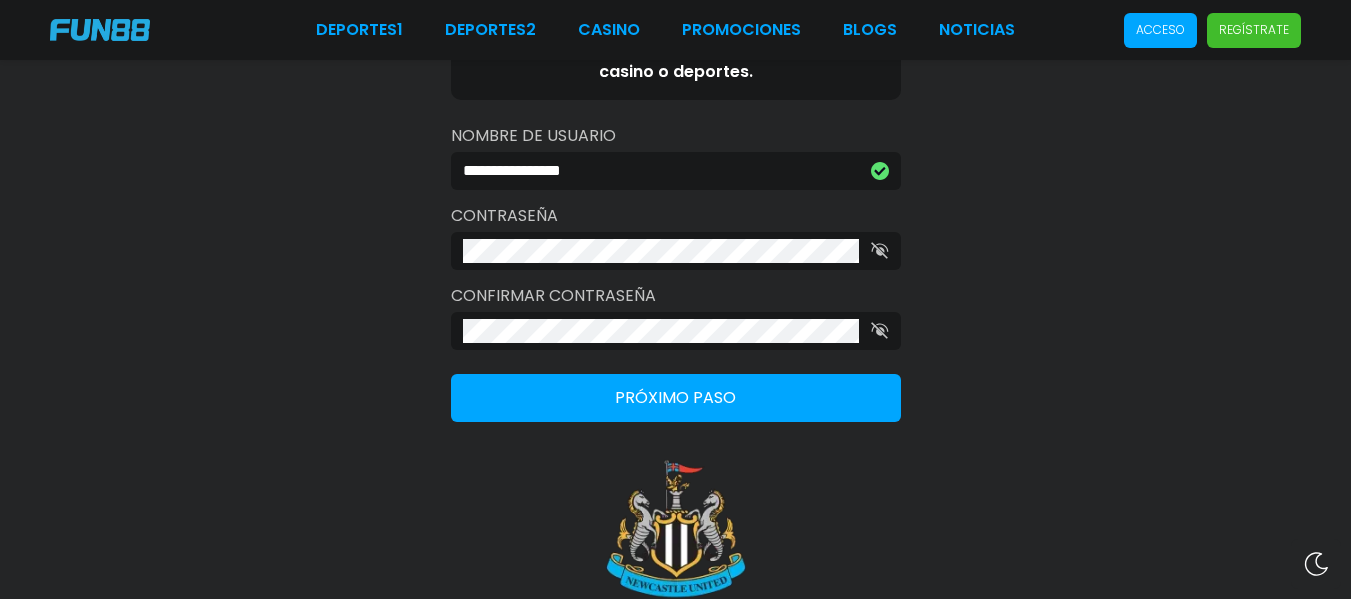 click 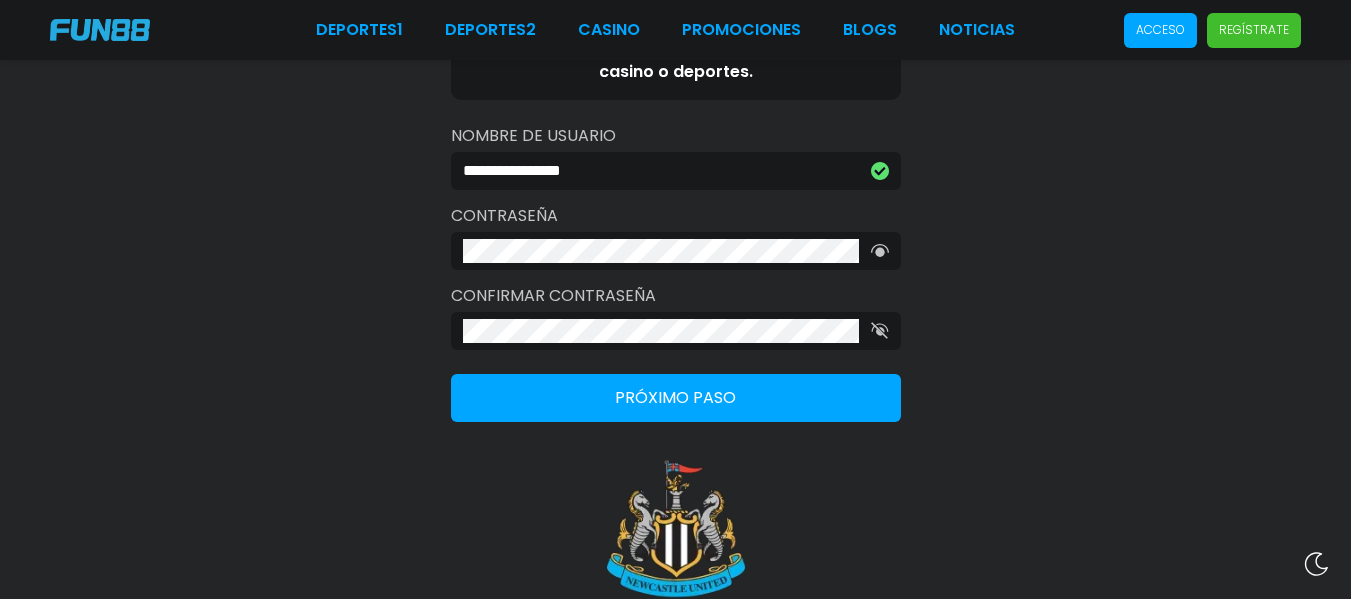 click 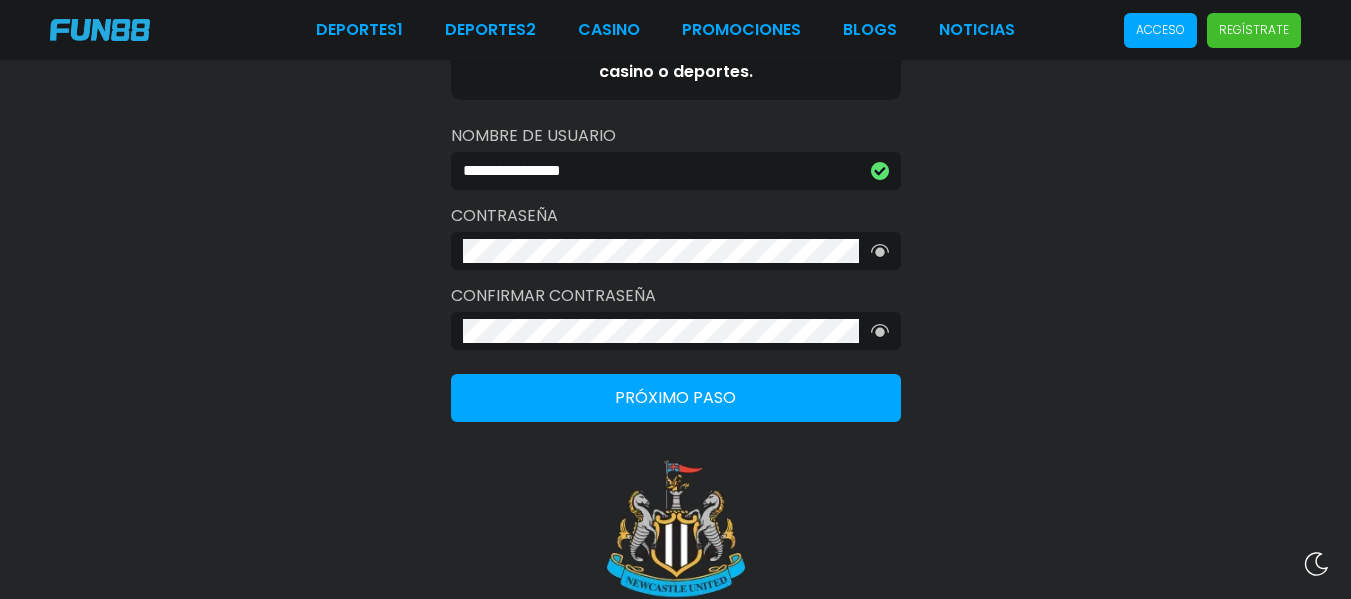 click on "Próximo paso" at bounding box center (676, 398) 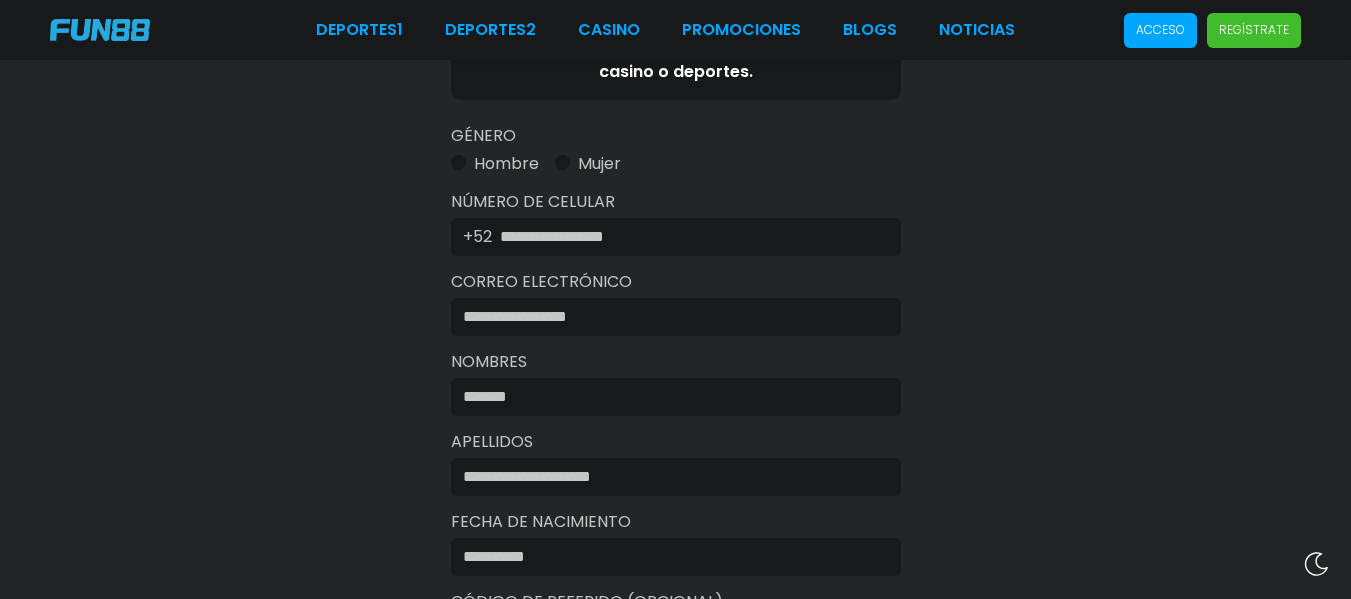 click on "Hombre" at bounding box center (495, 164) 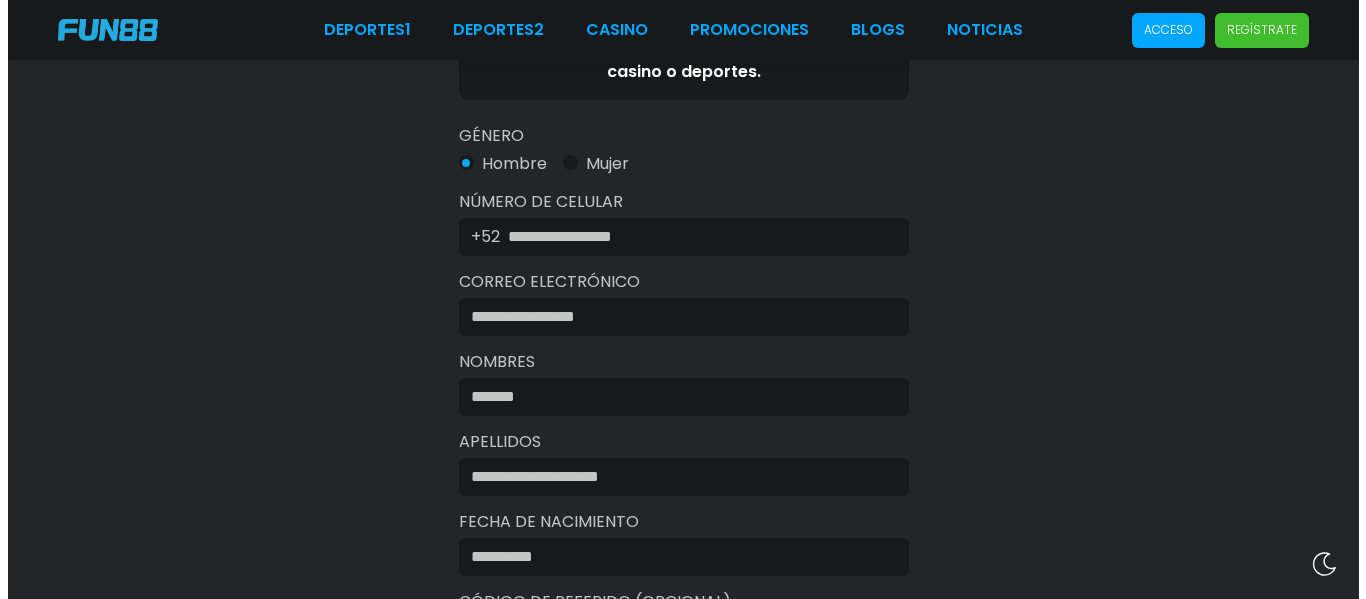scroll, scrollTop: 500, scrollLeft: 0, axis: vertical 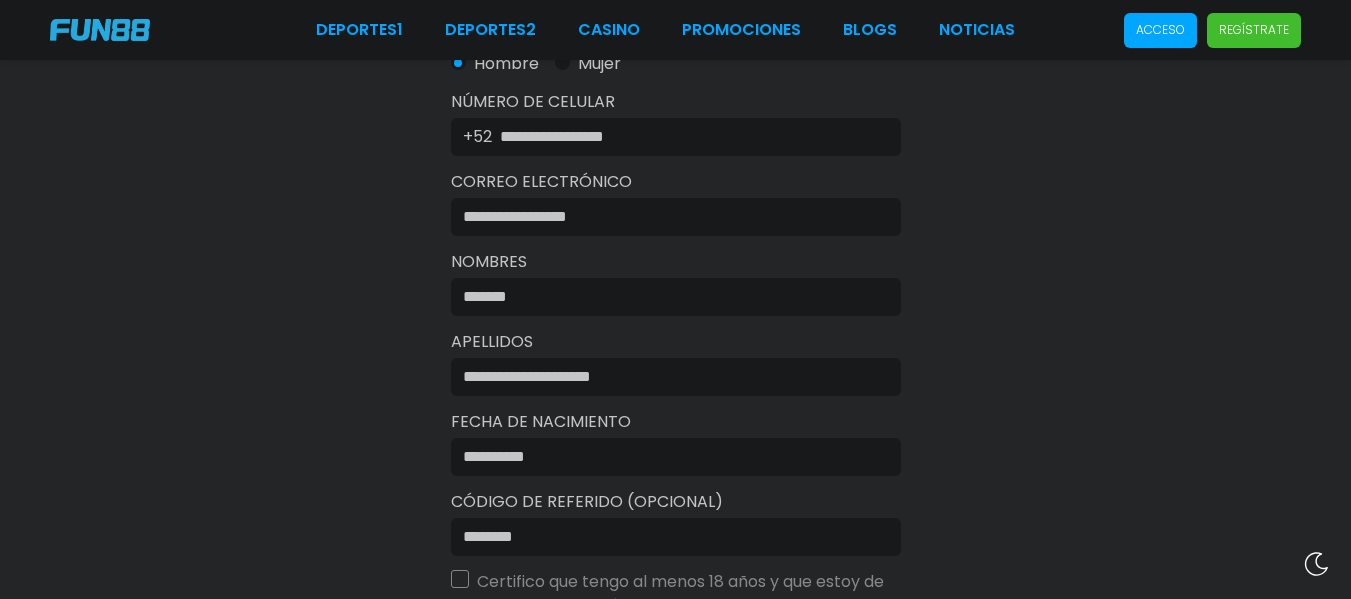 click at bounding box center (670, 217) 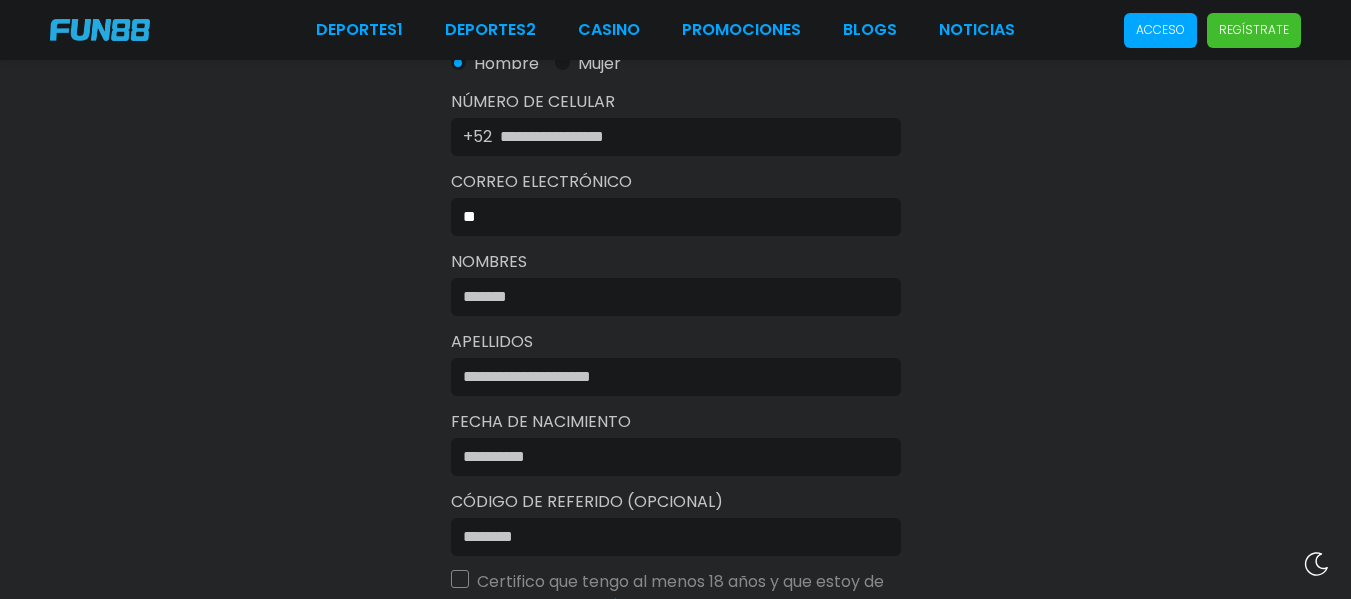 type on "**********" 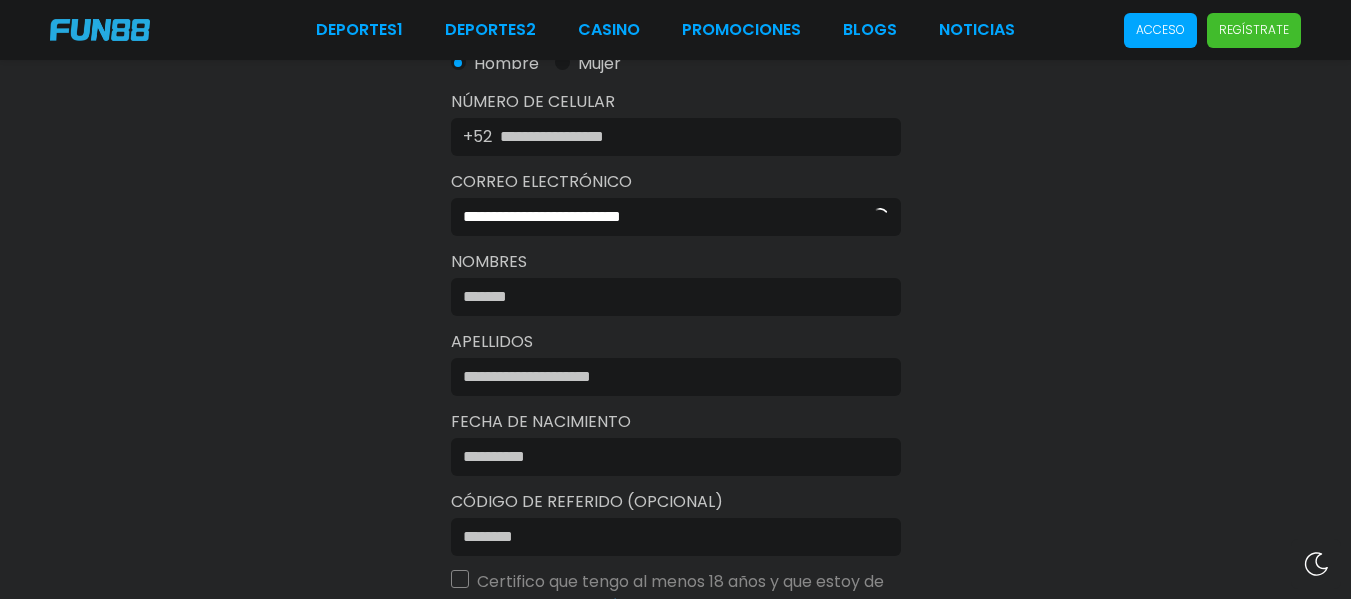 click at bounding box center [670, 297] 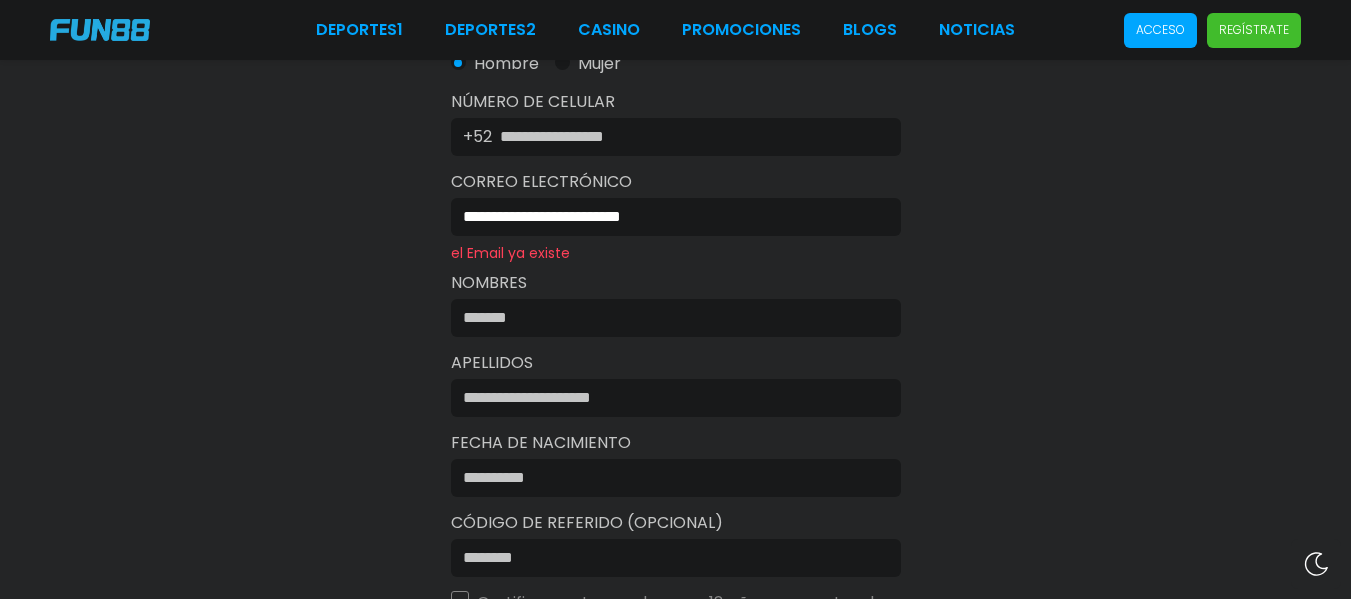 click on "**********" at bounding box center [670, 217] 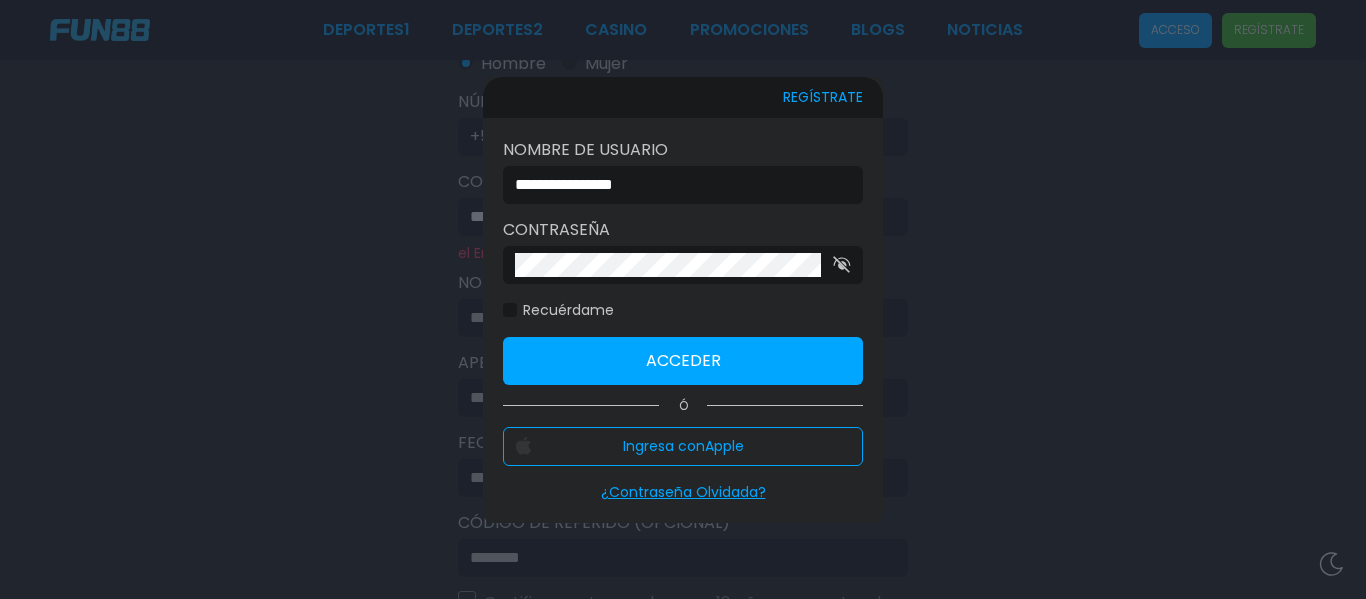 click on "**********" at bounding box center [677, 185] 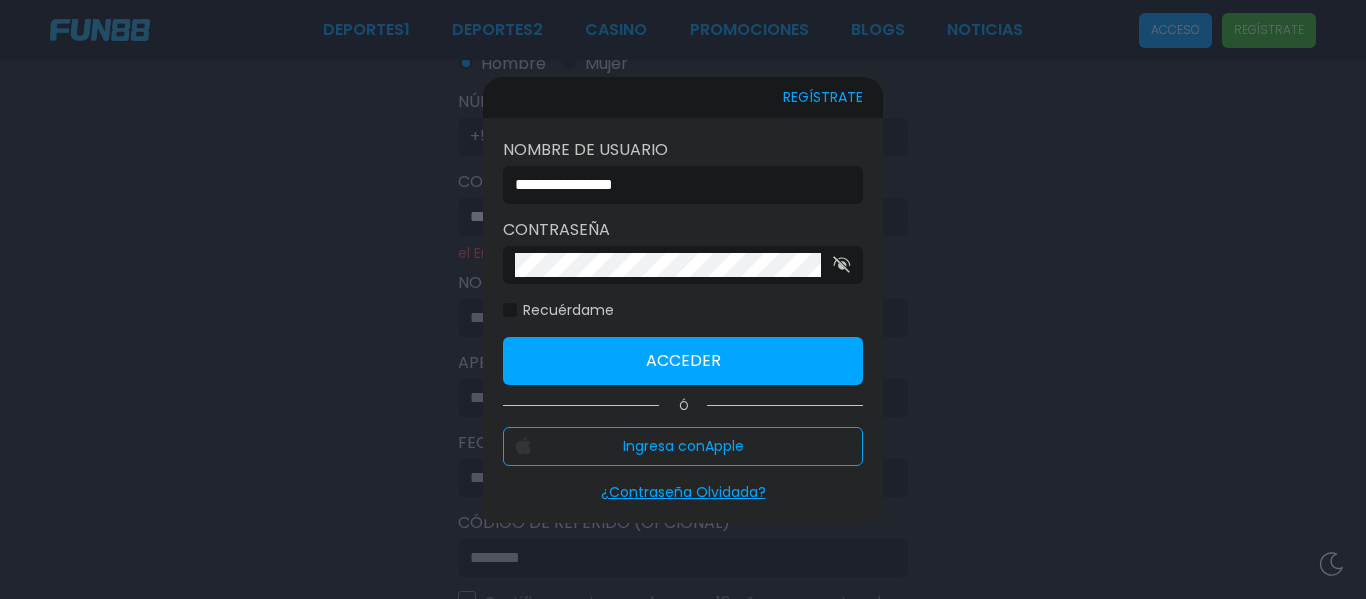 click at bounding box center (683, 299) 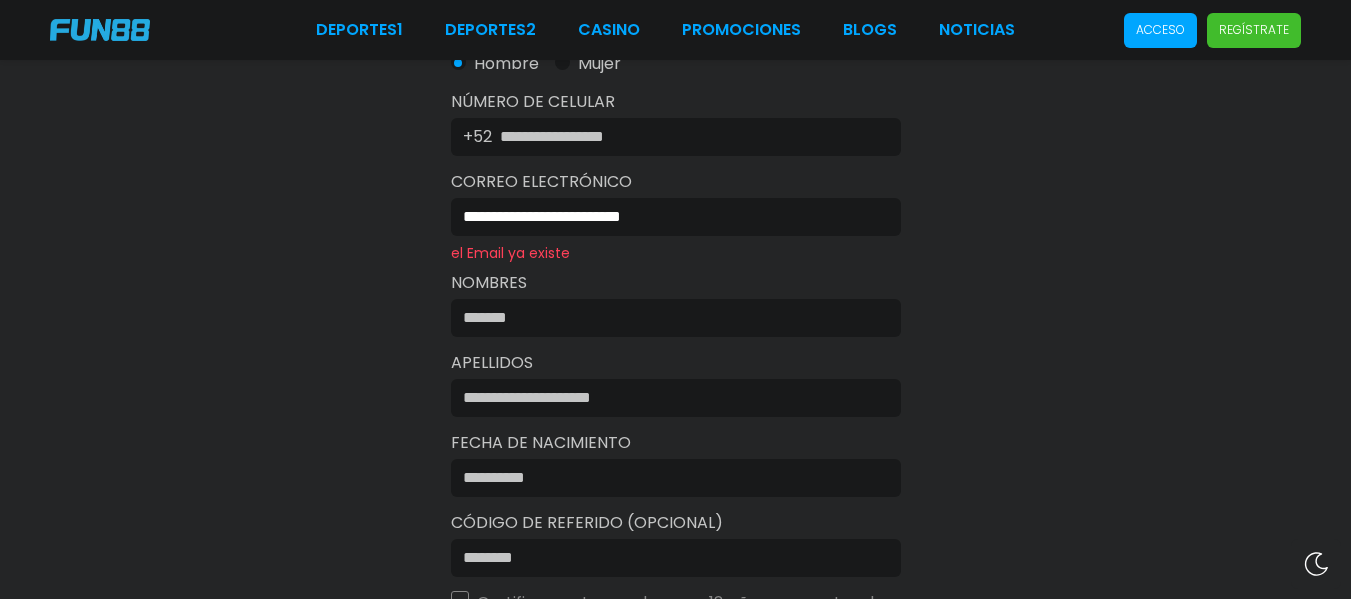 click on "Acceso" at bounding box center (1160, 30) 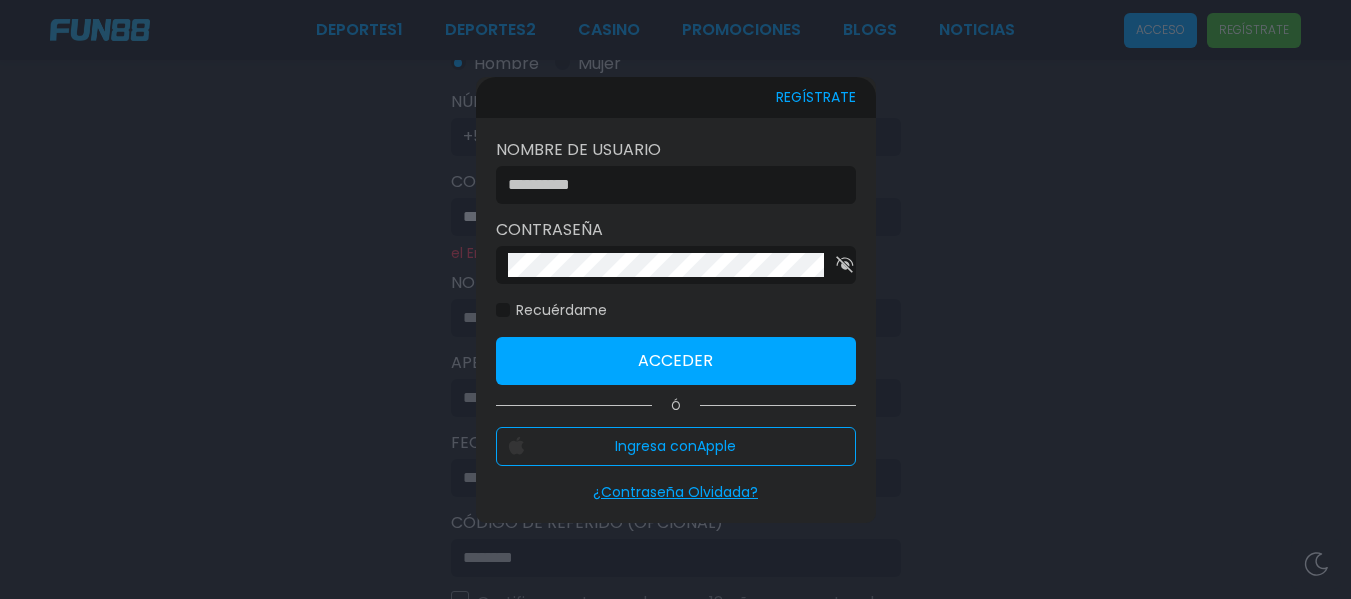 type on "**********" 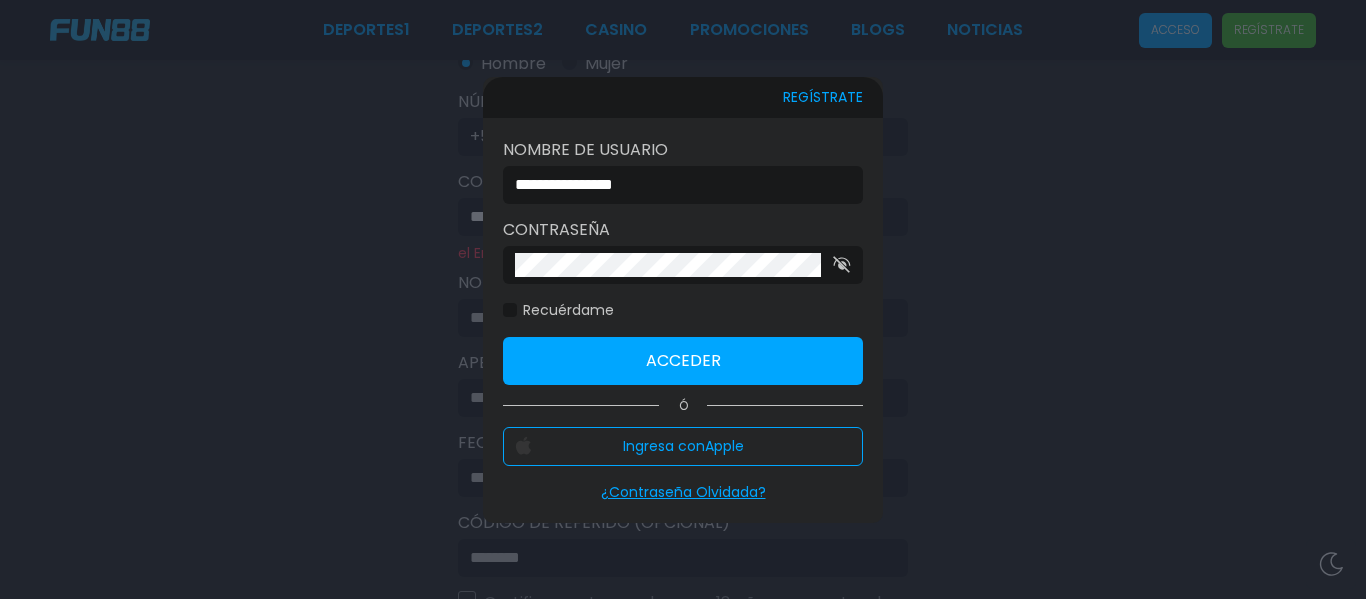 click on "¿Contraseña Olvidada?" at bounding box center (683, 492) 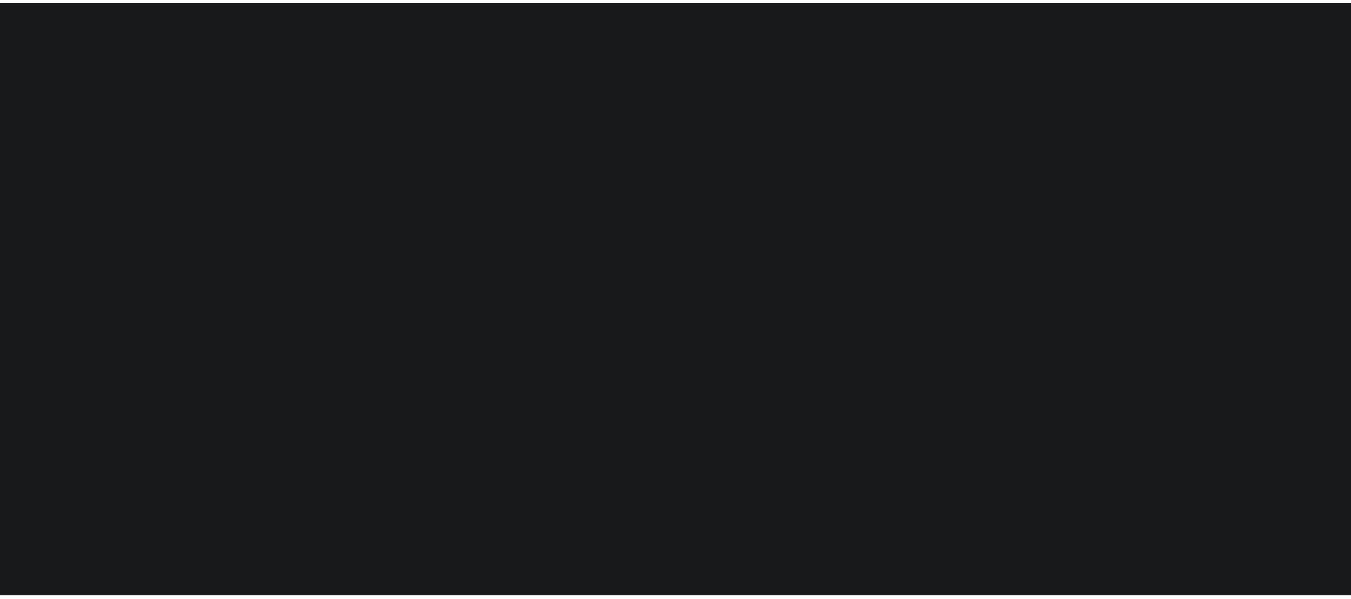 scroll, scrollTop: 0, scrollLeft: 0, axis: both 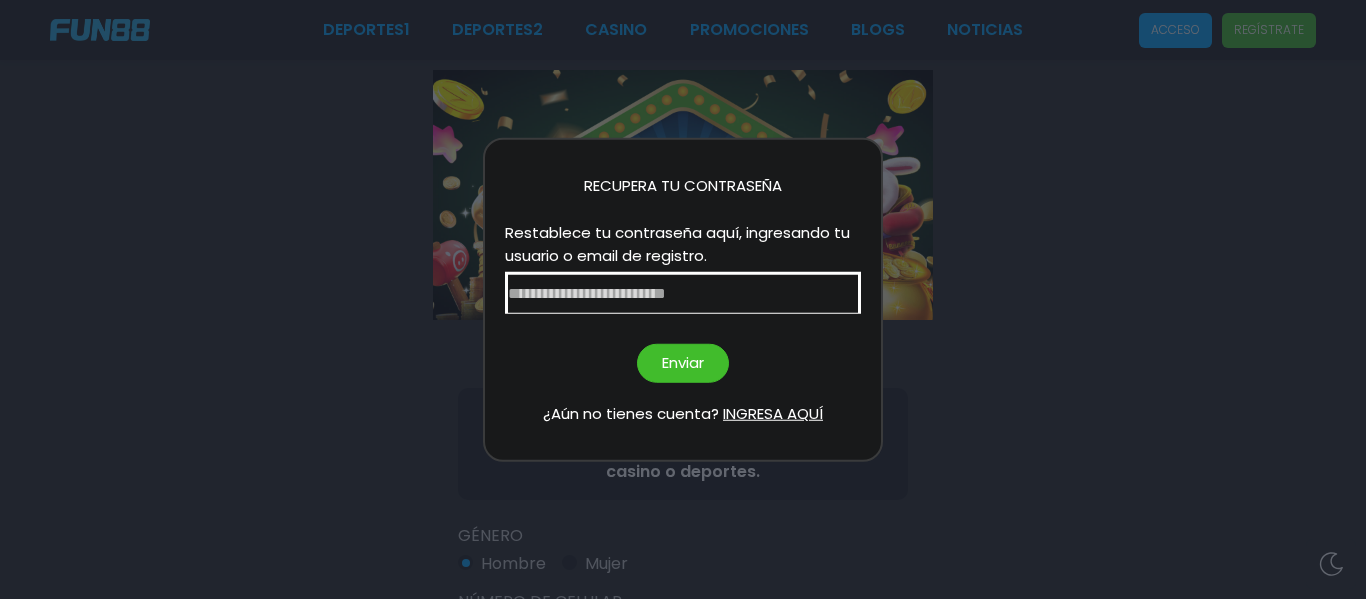 click at bounding box center [683, 293] 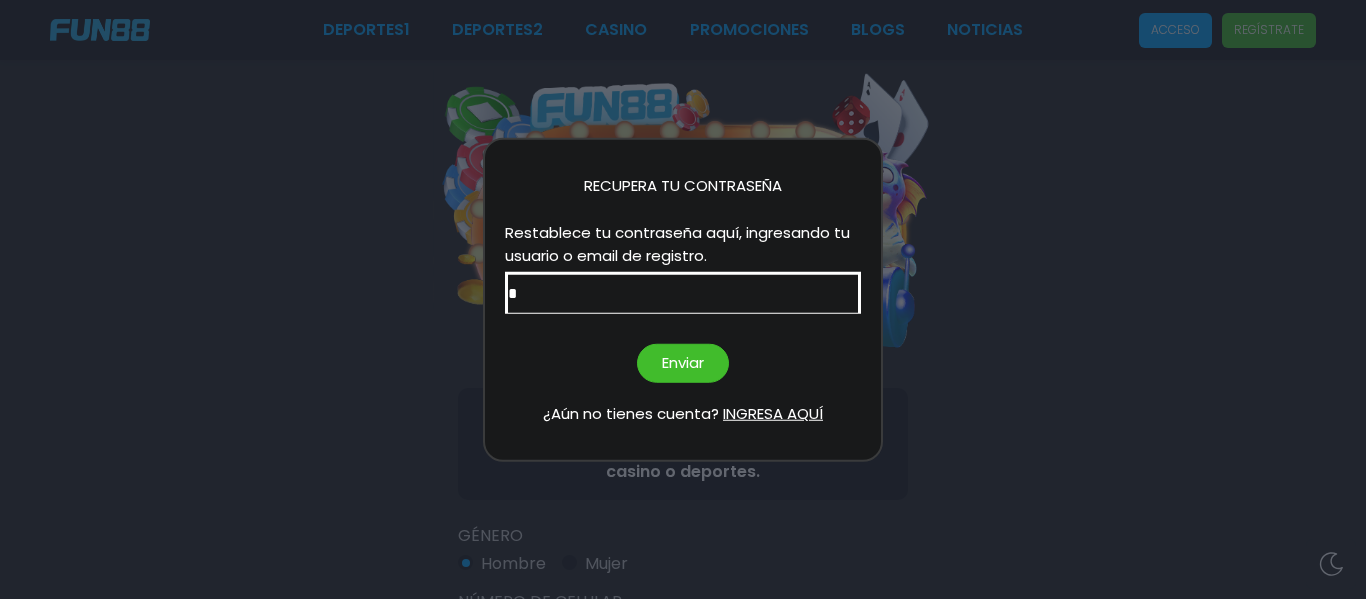 type on "**********" 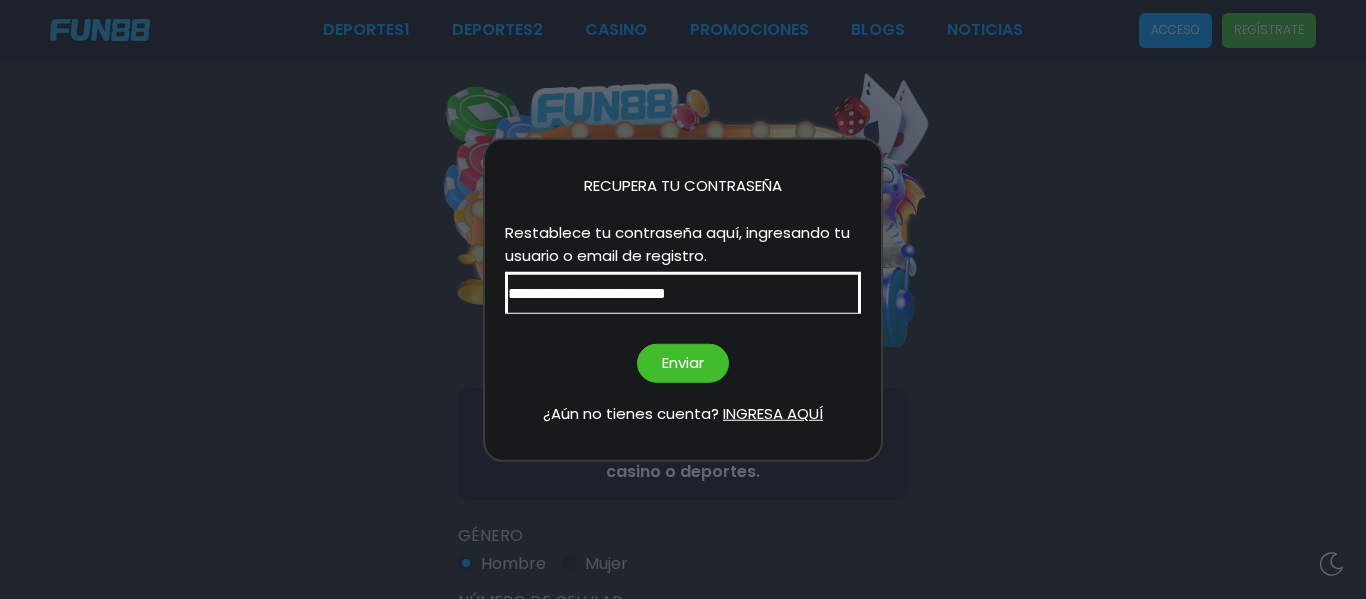 click on "Enviar" at bounding box center [683, 363] 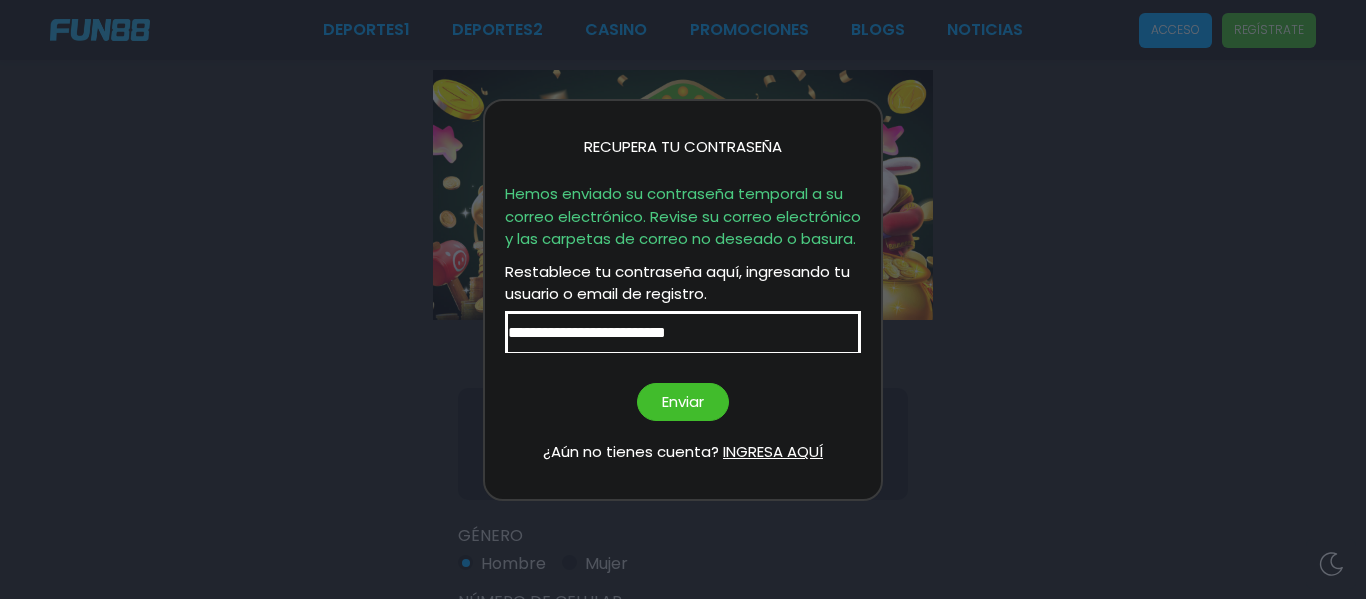 click on "INGRESA AQUÍ" at bounding box center (773, 452) 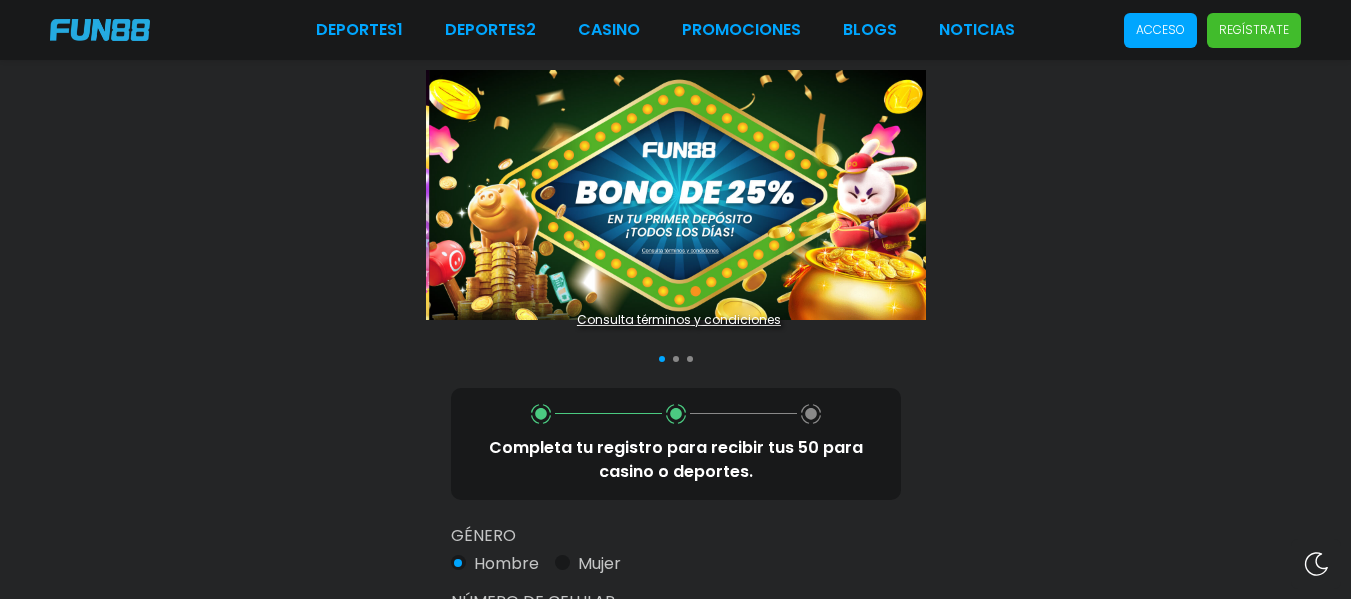 click on "Acceso" at bounding box center [1160, 30] 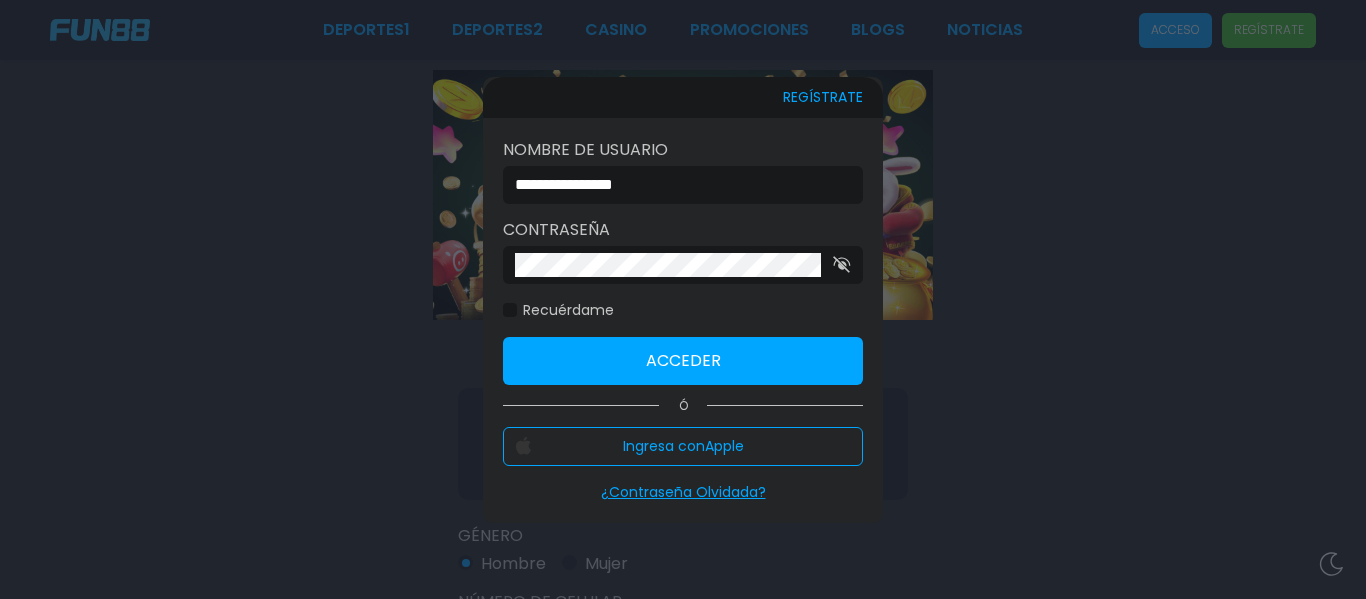 click on "**********" at bounding box center [677, 185] 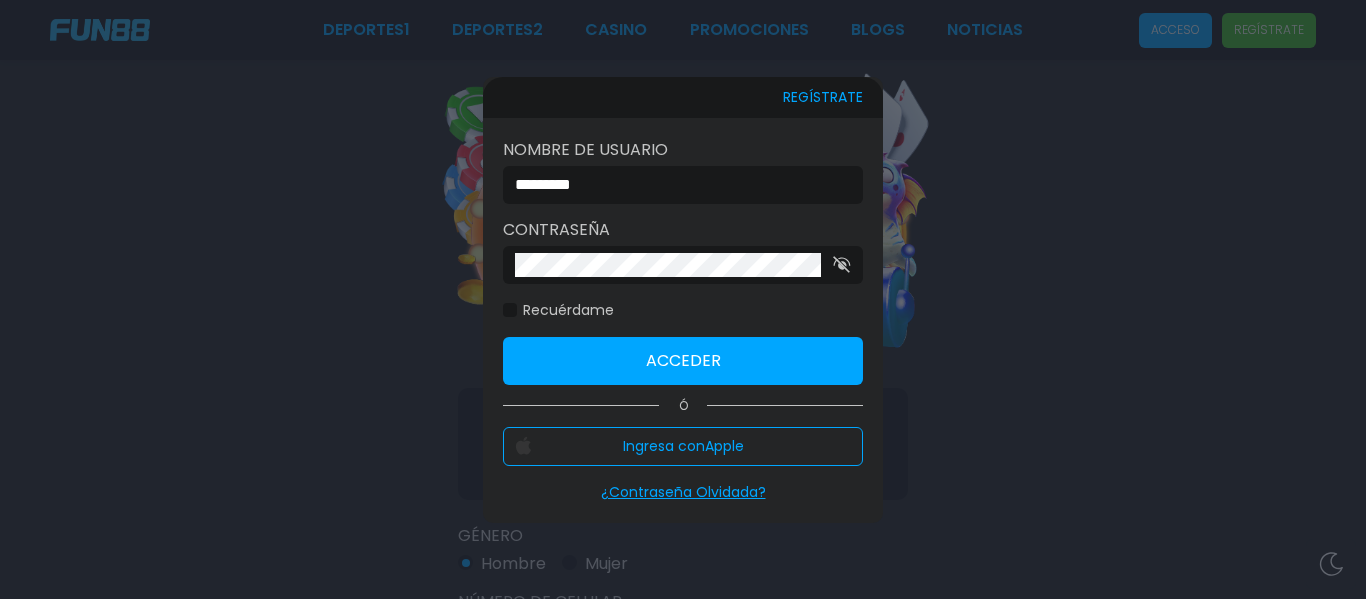 type on "*********" 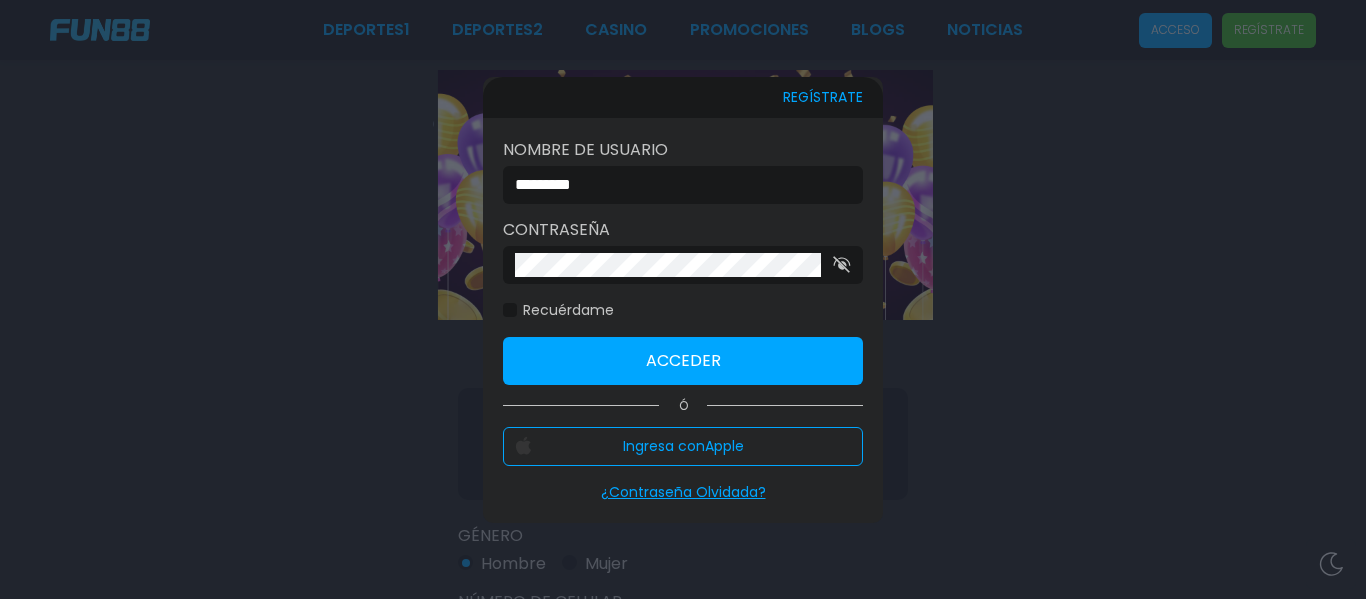 click at bounding box center [683, 265] 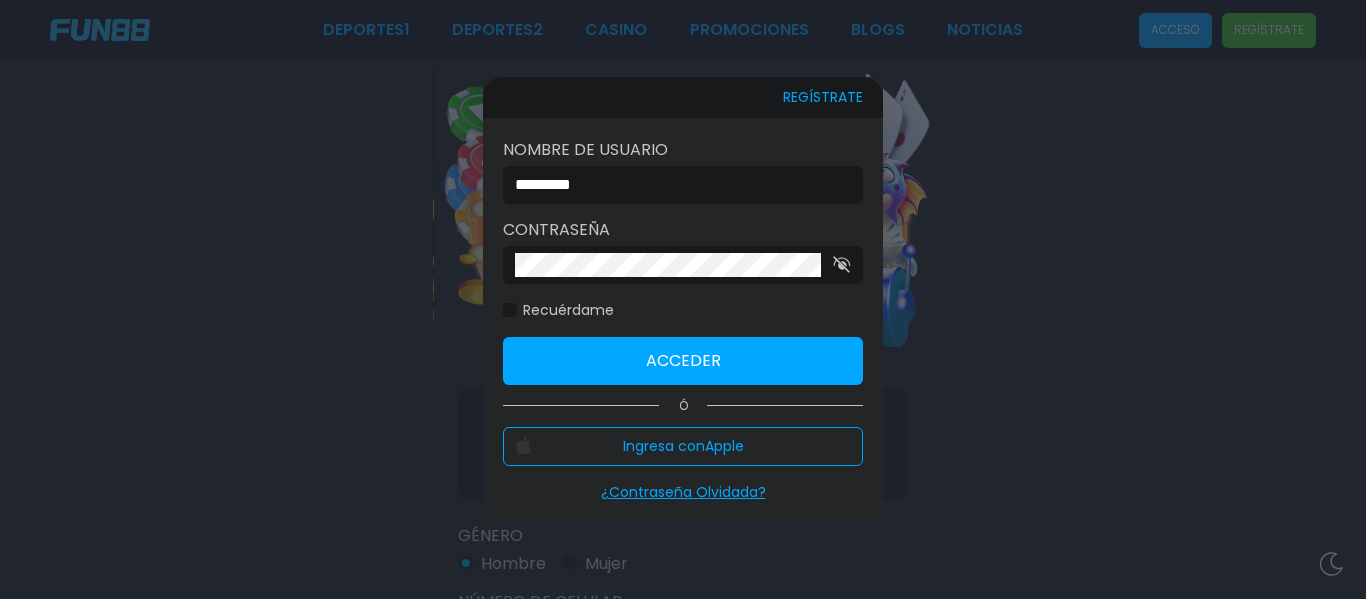 click on "Acceder" at bounding box center (683, 361) 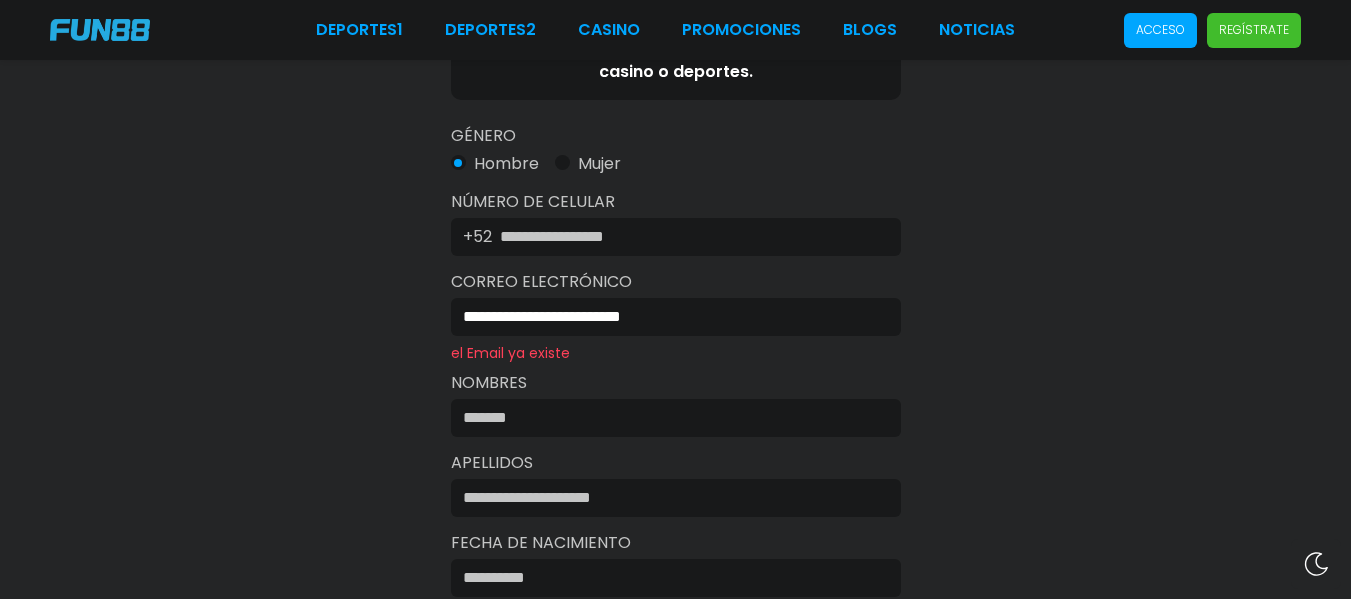 scroll, scrollTop: 600, scrollLeft: 0, axis: vertical 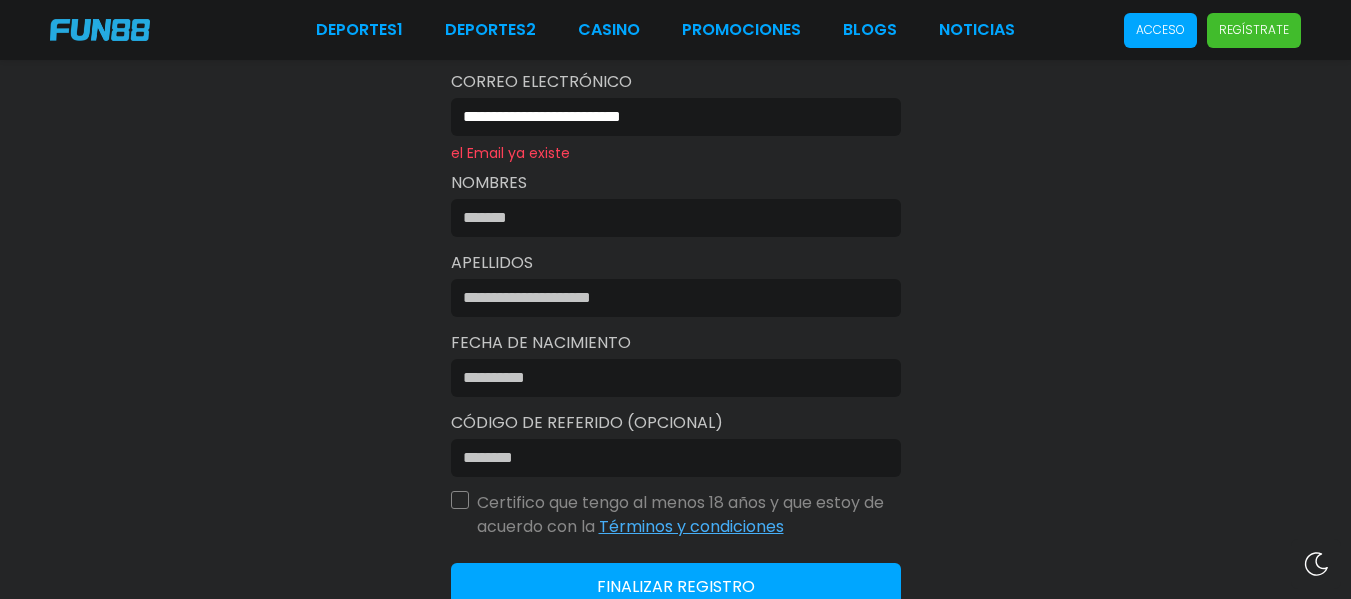click on "Acceso" at bounding box center [1160, 30] 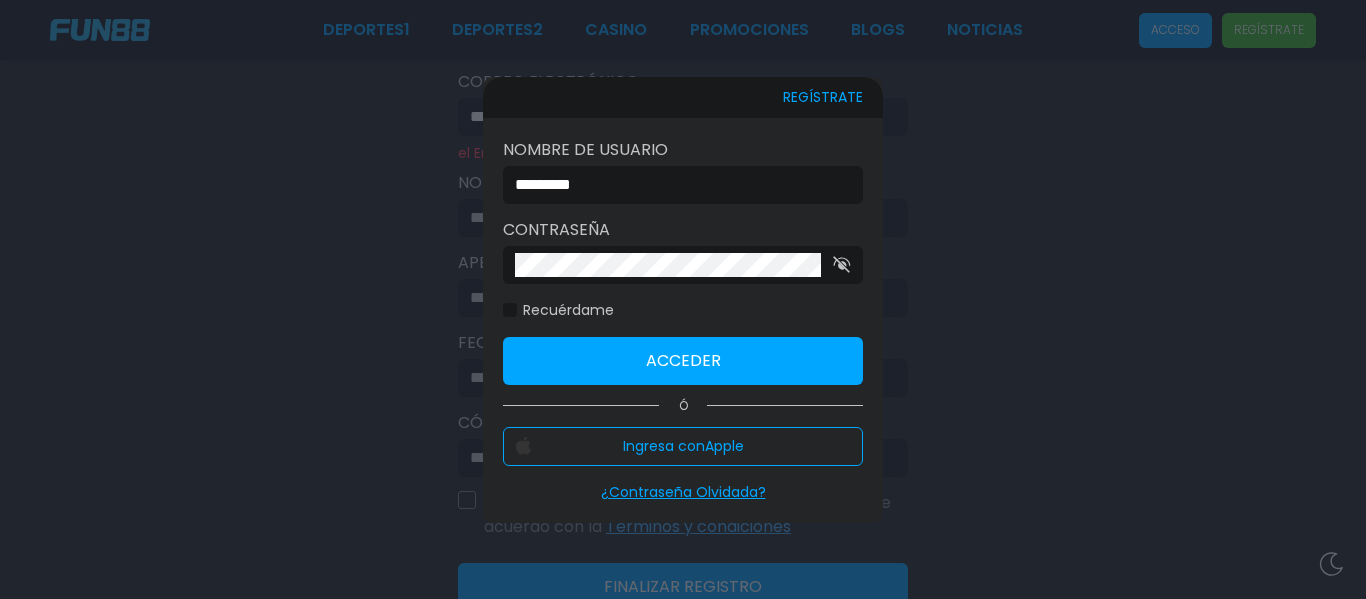 click 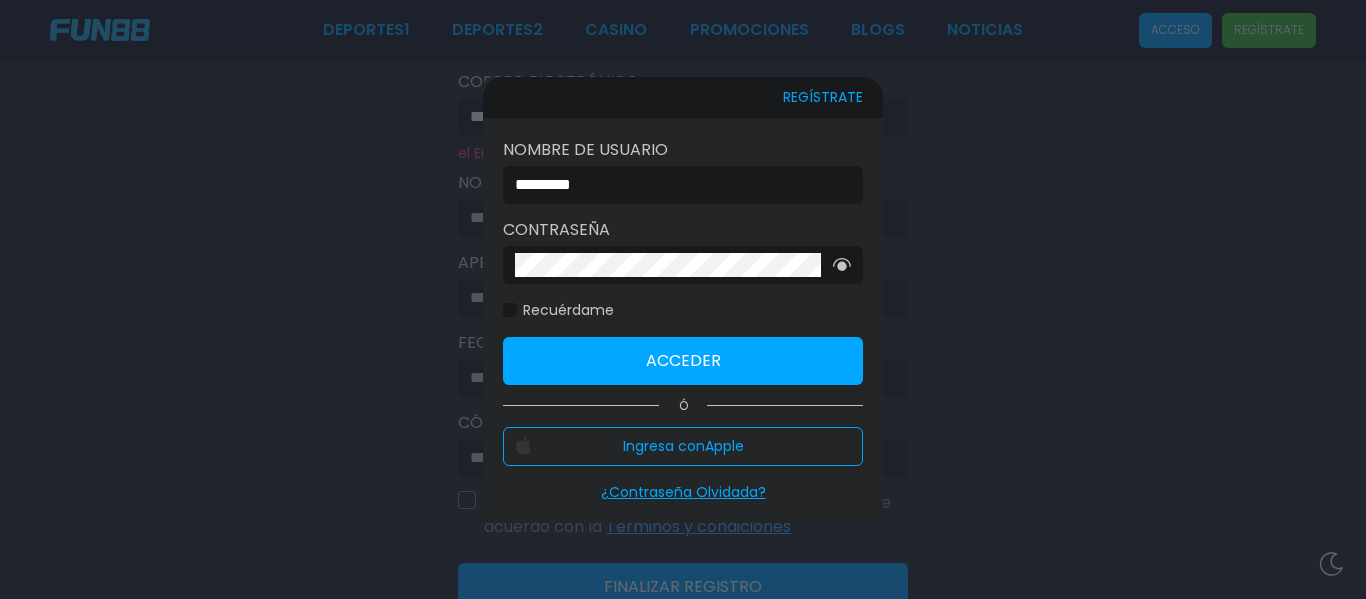 click on "Recuérdame" 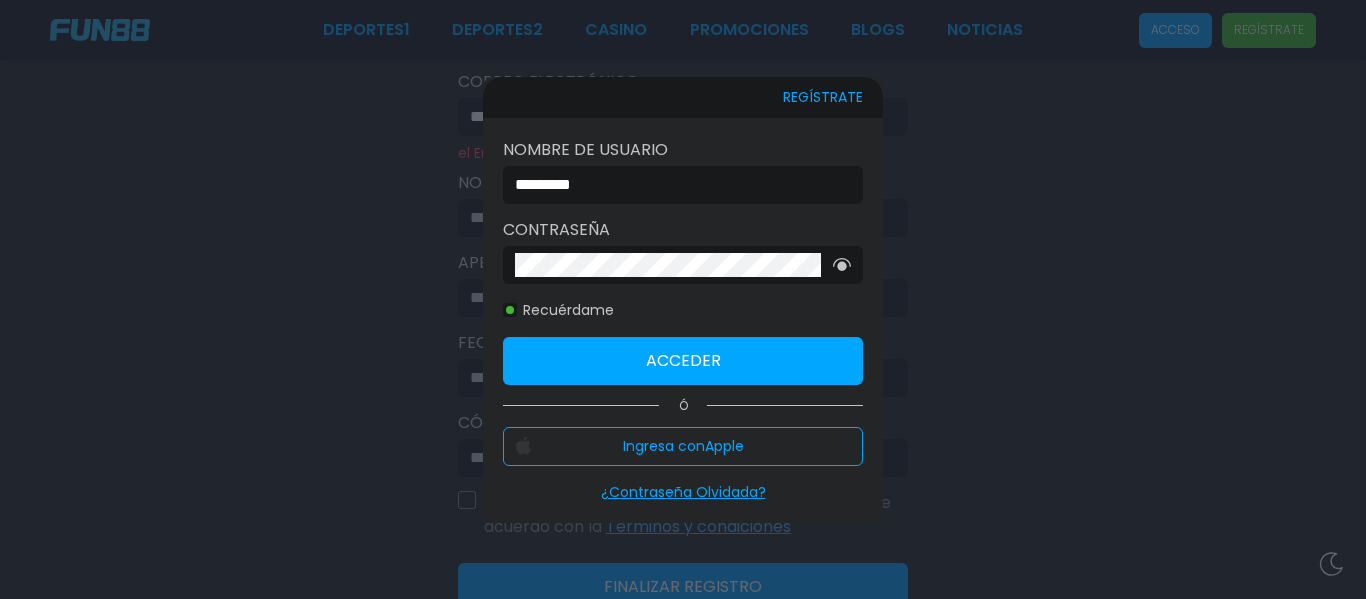 click on "Acceder" at bounding box center (683, 361) 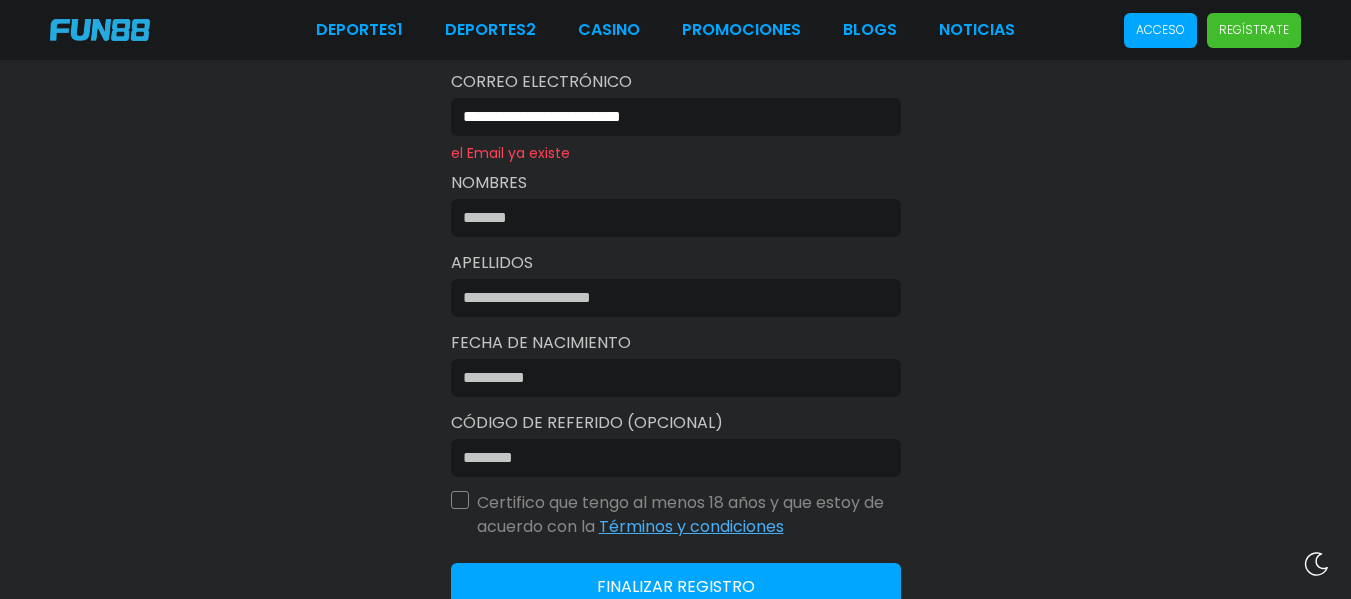 click on "**********" at bounding box center [675, 112] 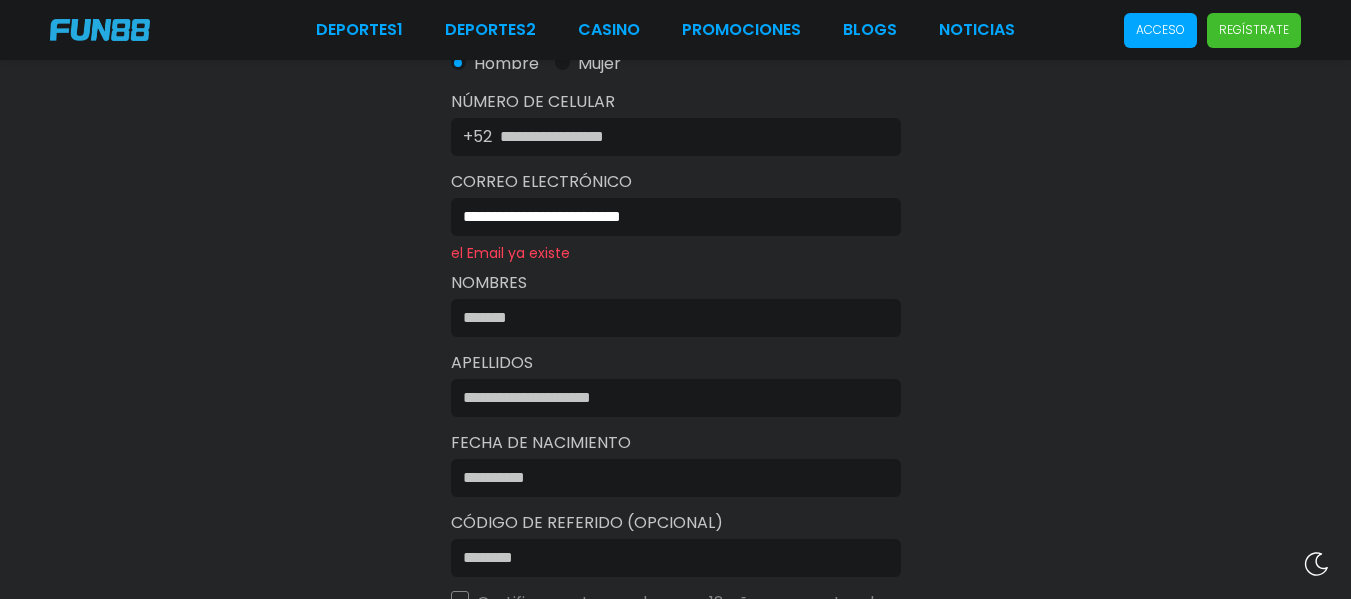 scroll, scrollTop: 800, scrollLeft: 0, axis: vertical 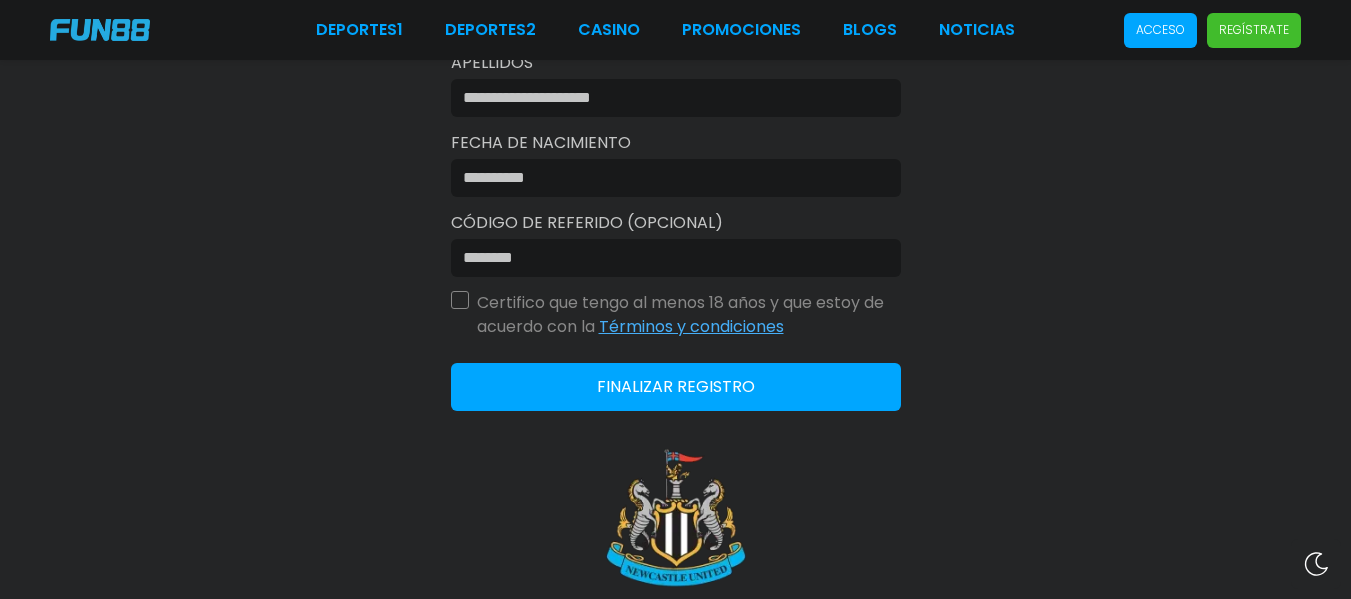 click at bounding box center [670, 98] 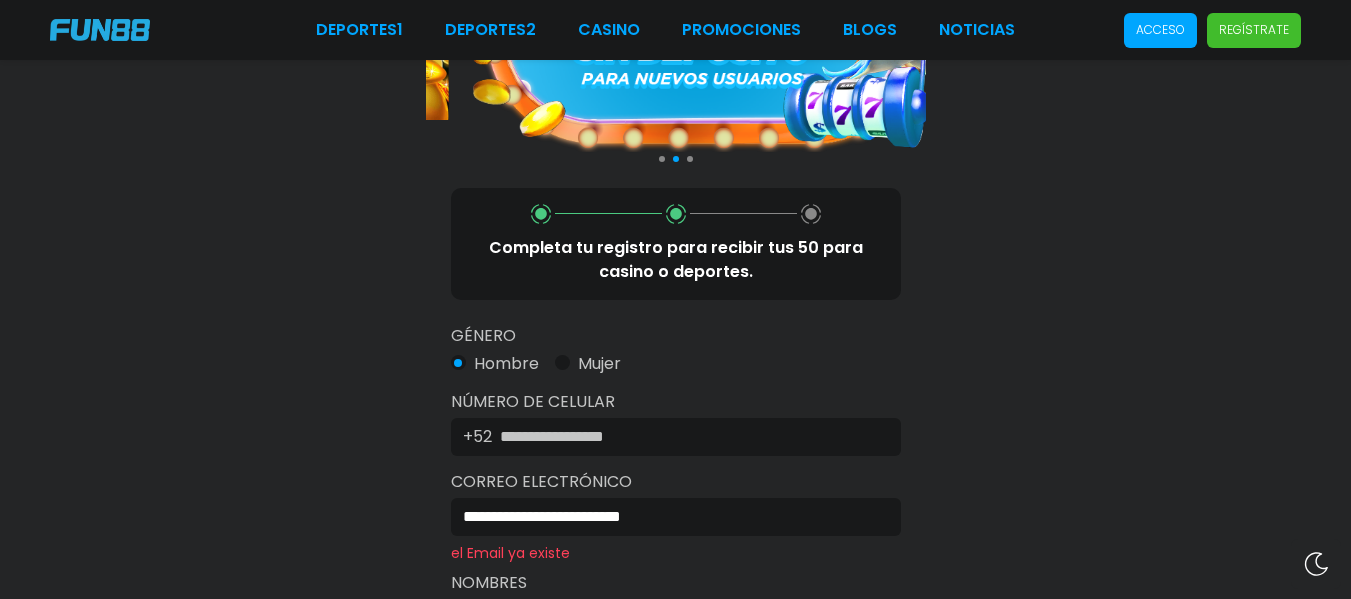scroll, scrollTop: 400, scrollLeft: 0, axis: vertical 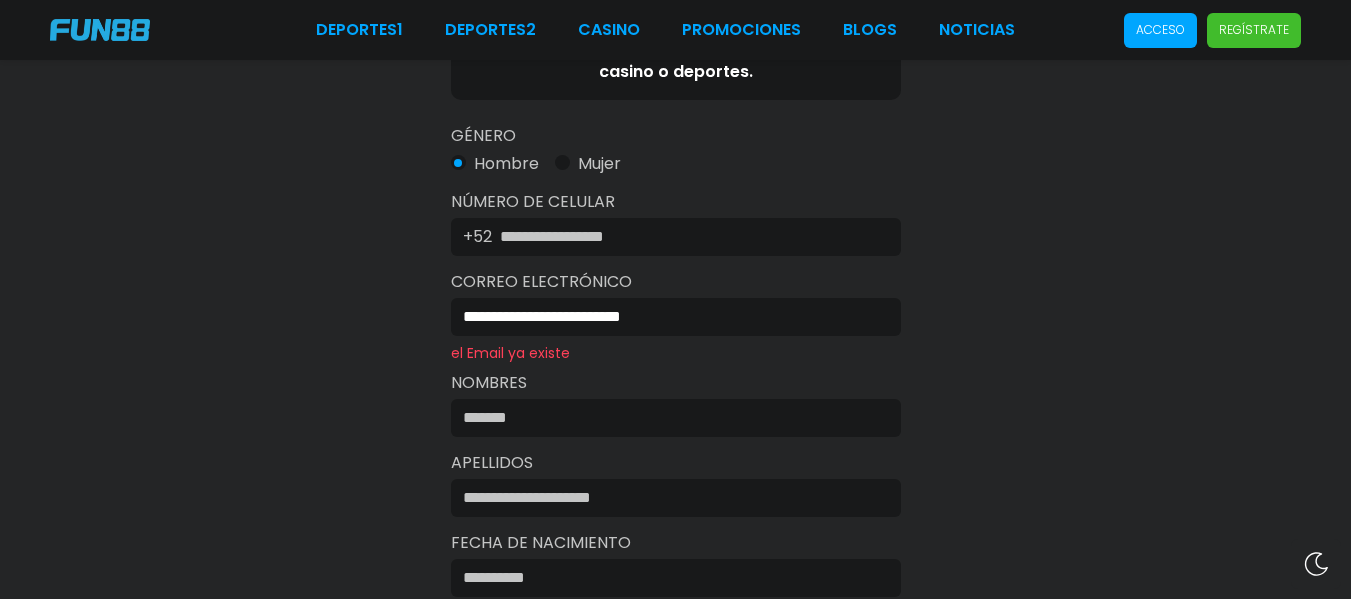 click at bounding box center (688, 237) 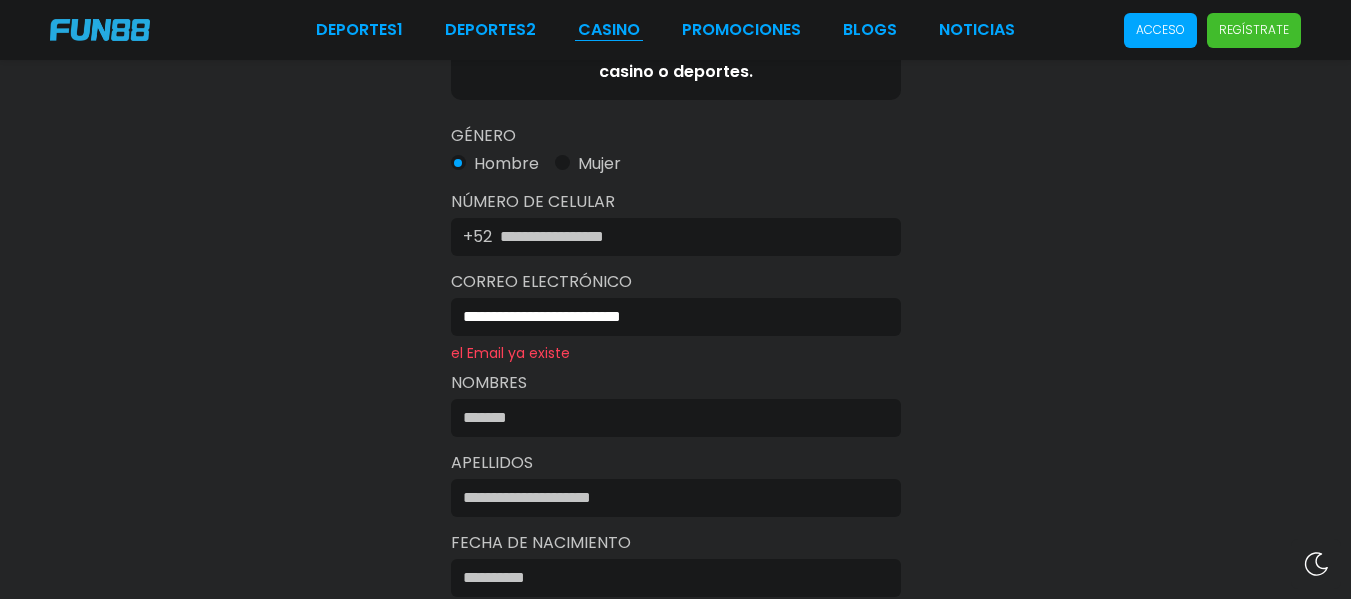 click on "CASINO" at bounding box center (609, 30) 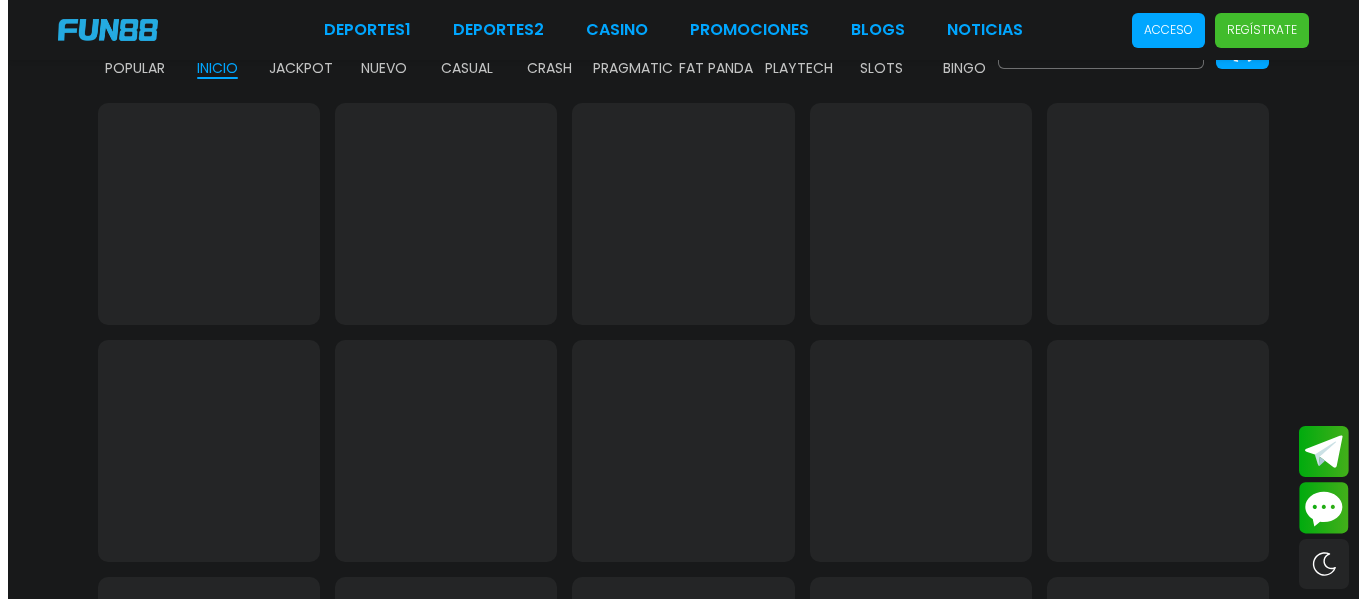scroll, scrollTop: 0, scrollLeft: 0, axis: both 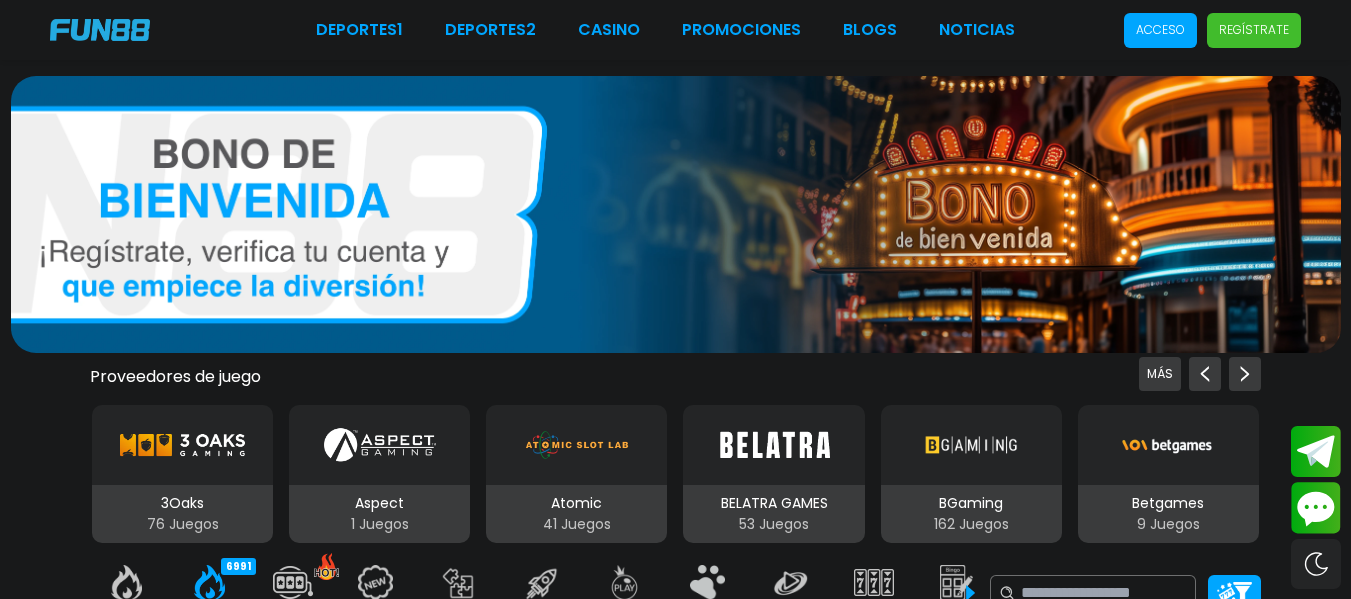 click on "Acceso" at bounding box center (1160, 30) 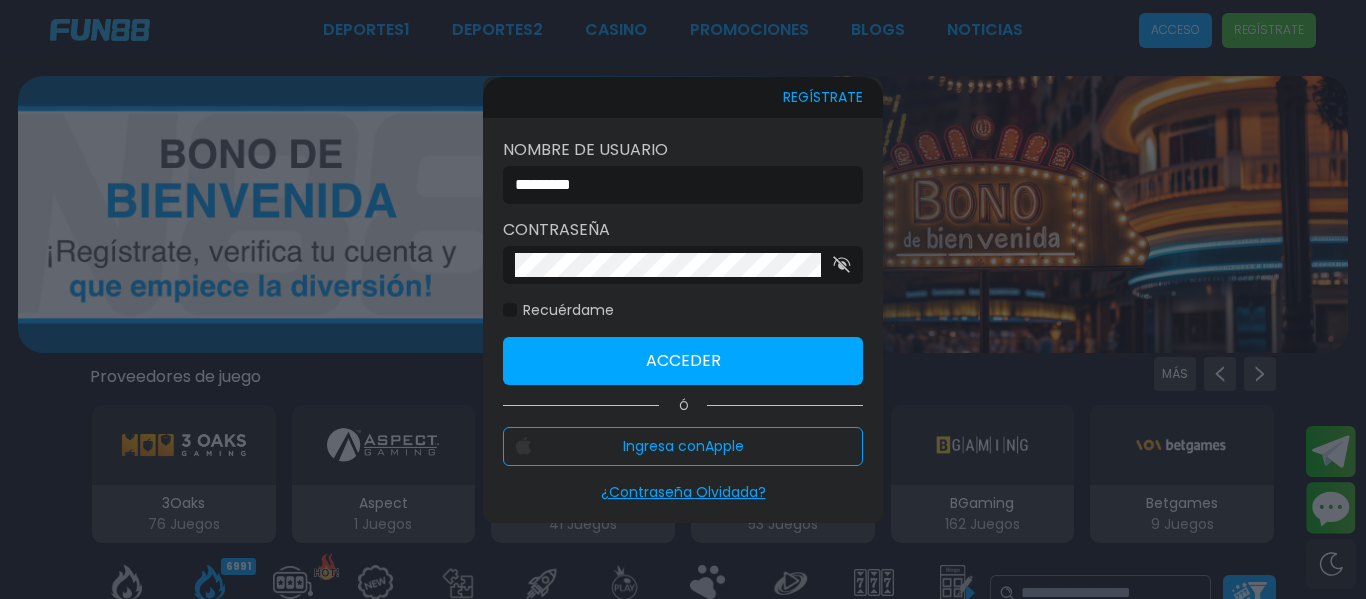 click at bounding box center [683, 265] 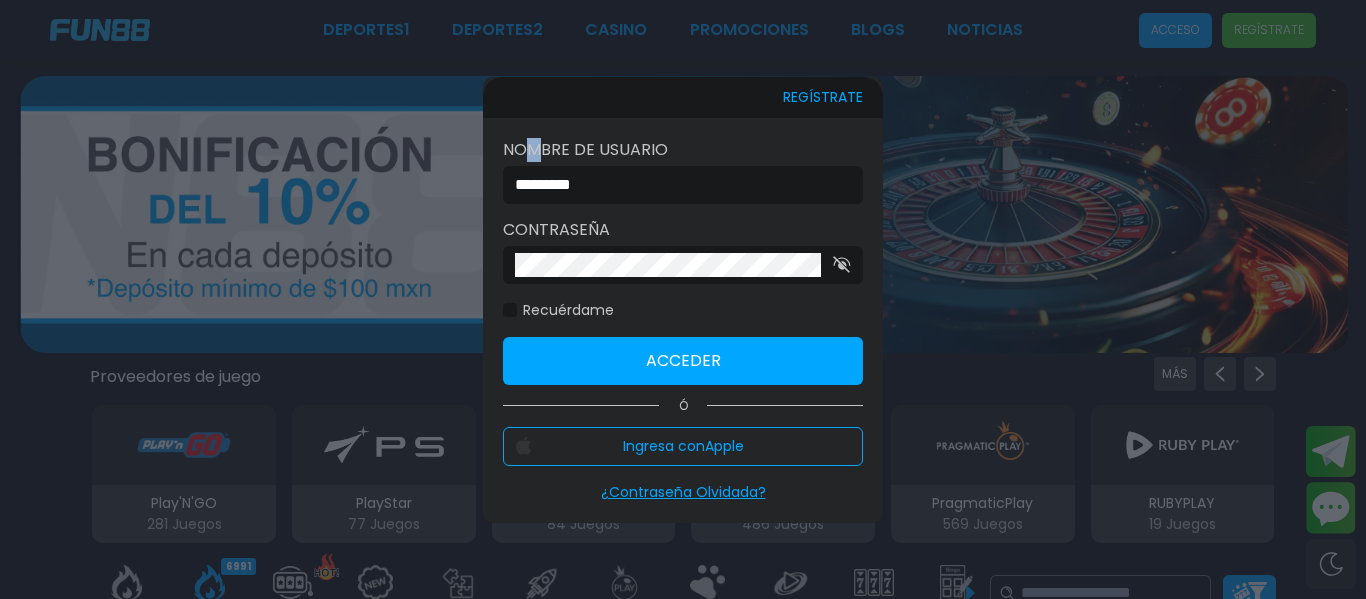 drag, startPoint x: 536, startPoint y: 146, endPoint x: 521, endPoint y: 243, distance: 98.15294 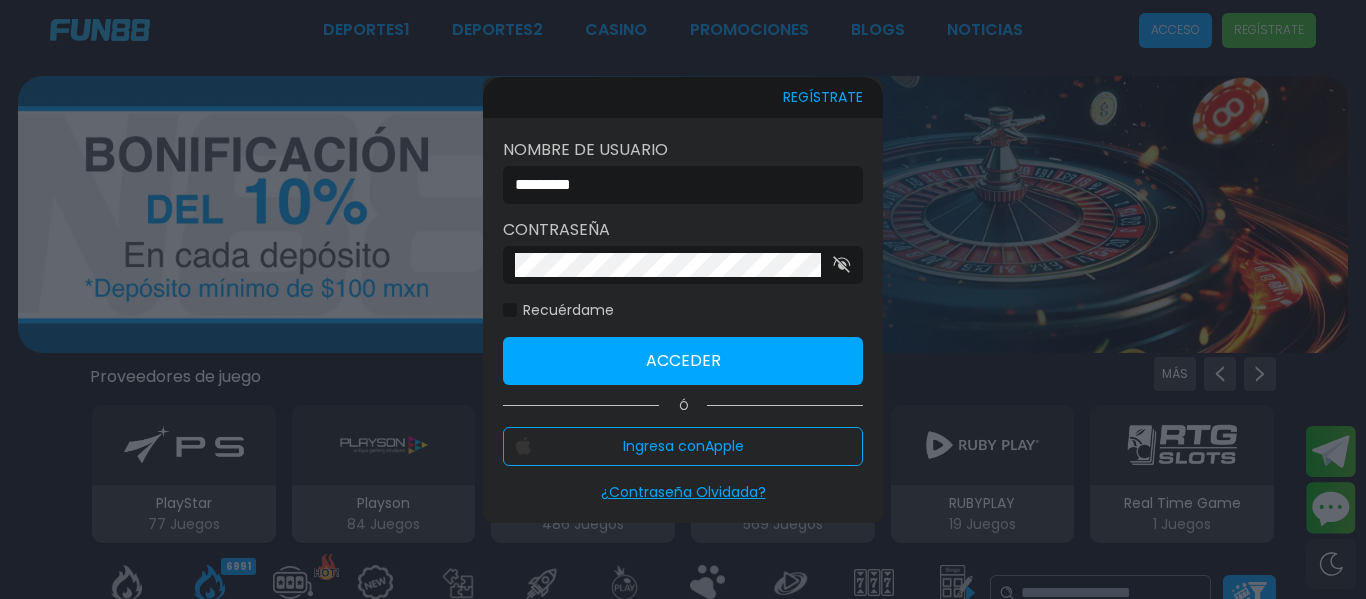click 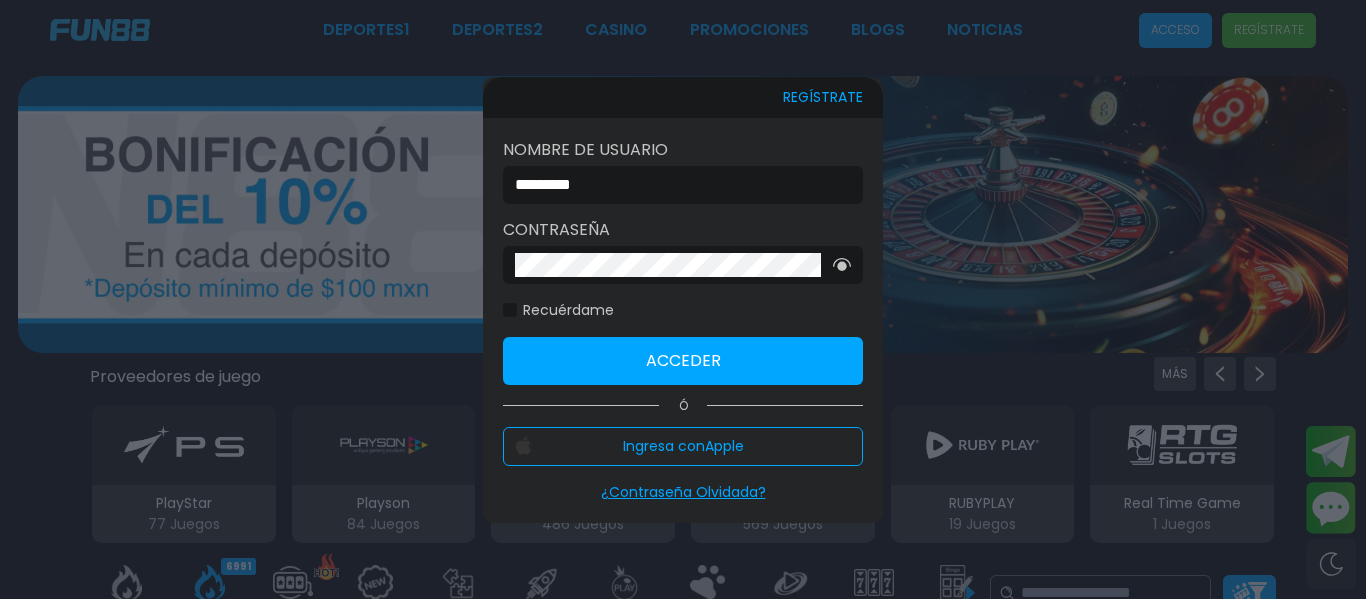 click 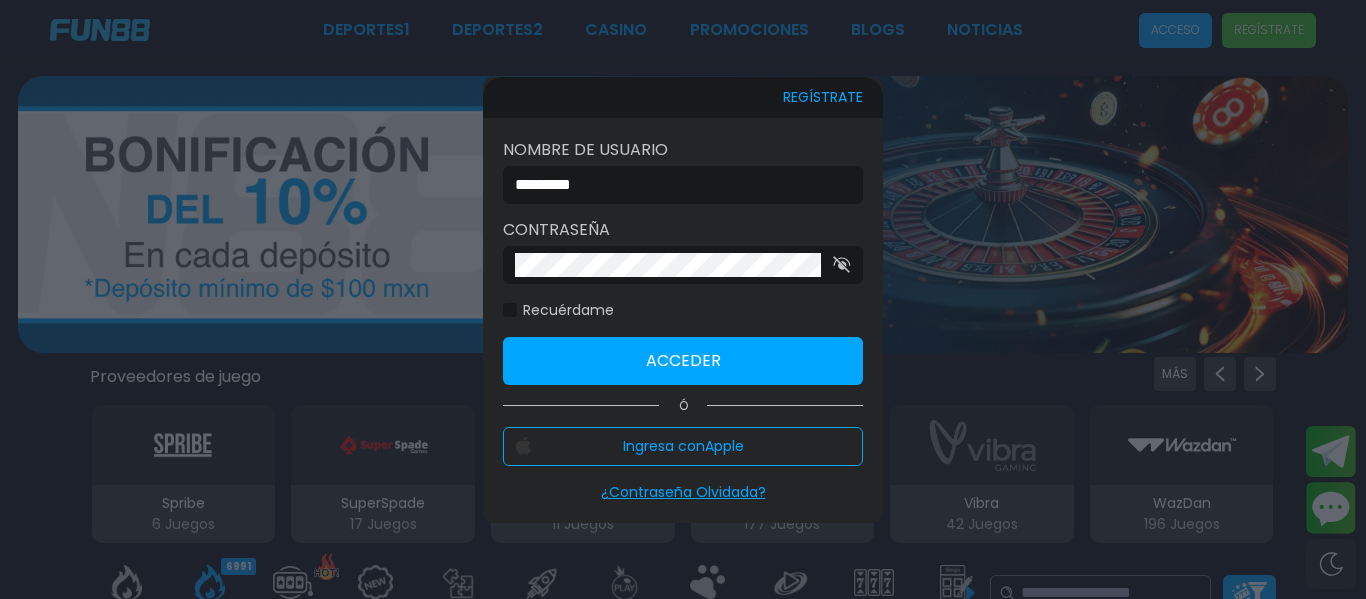 click on "*********" at bounding box center (677, 185) 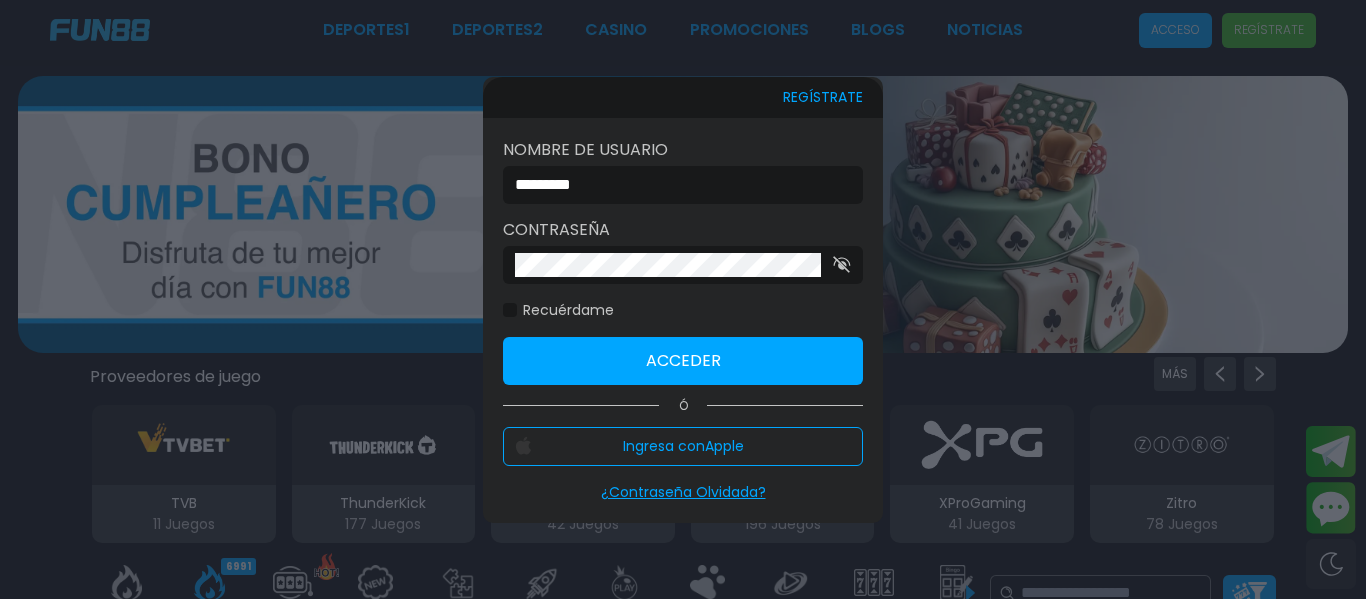 type on "*********" 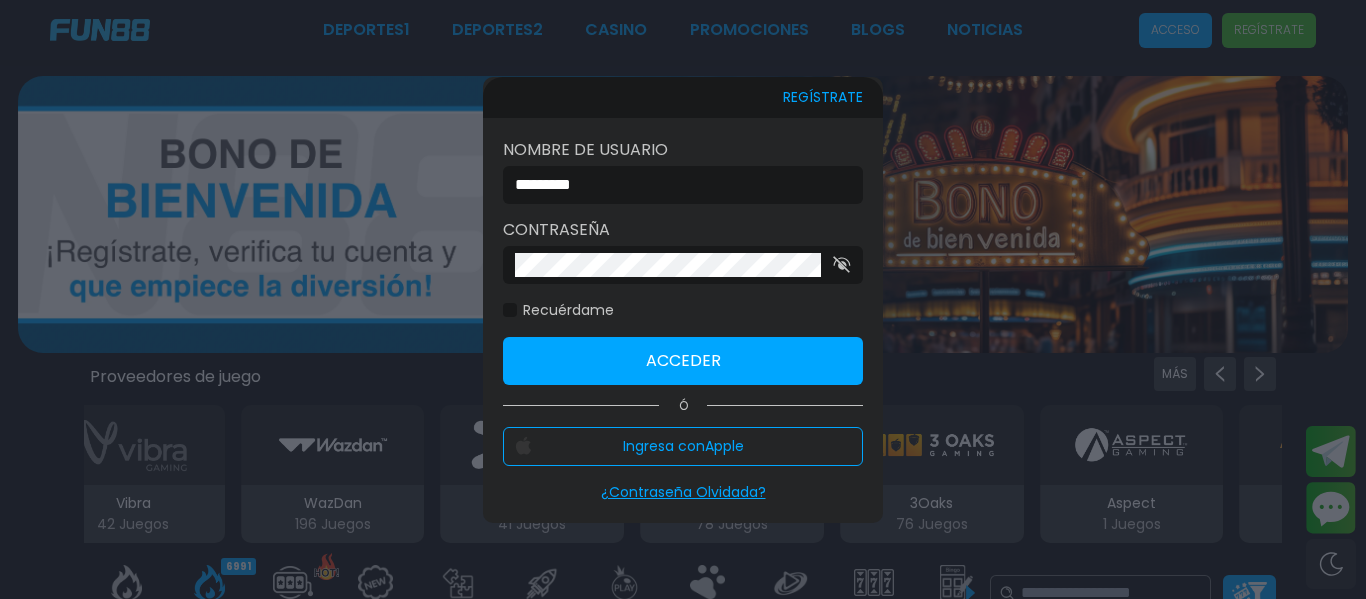 click on "Acceder" at bounding box center (683, 361) 